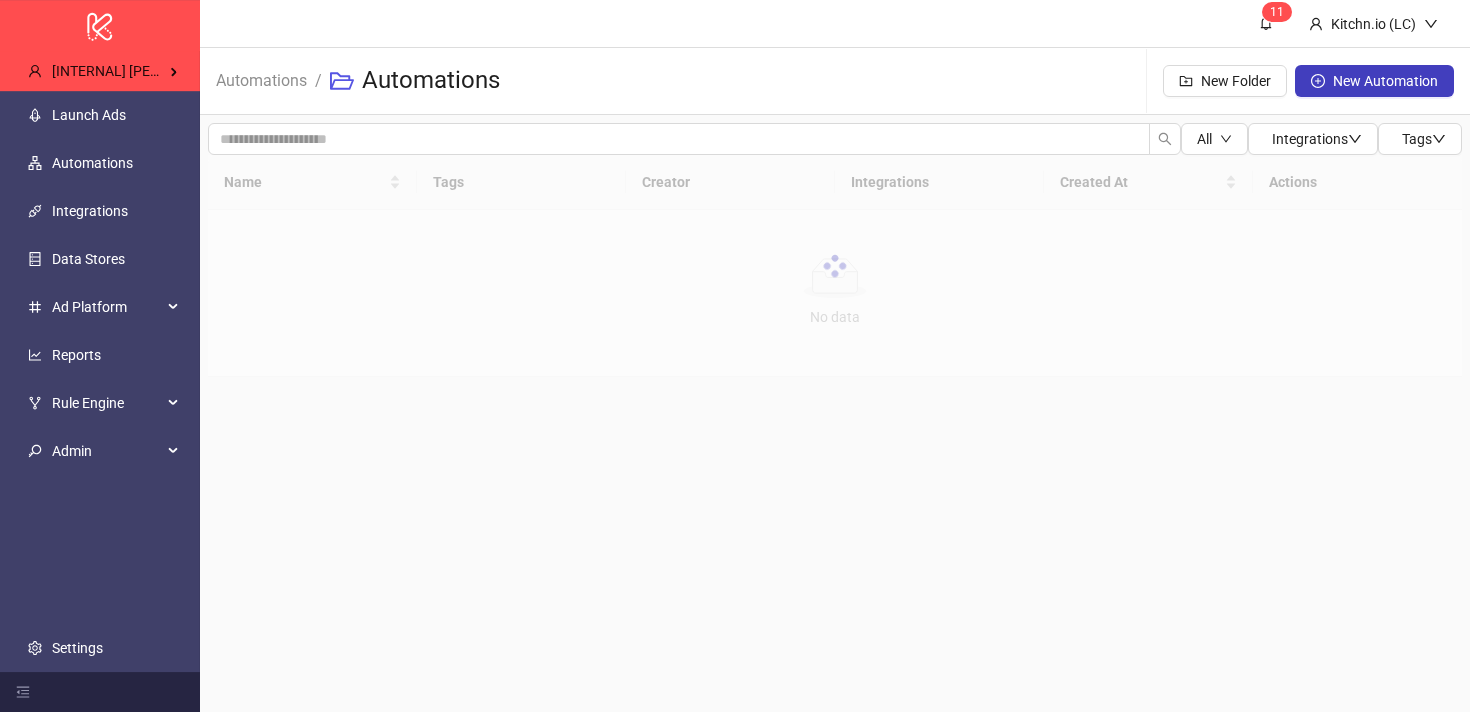 scroll, scrollTop: 0, scrollLeft: 0, axis: both 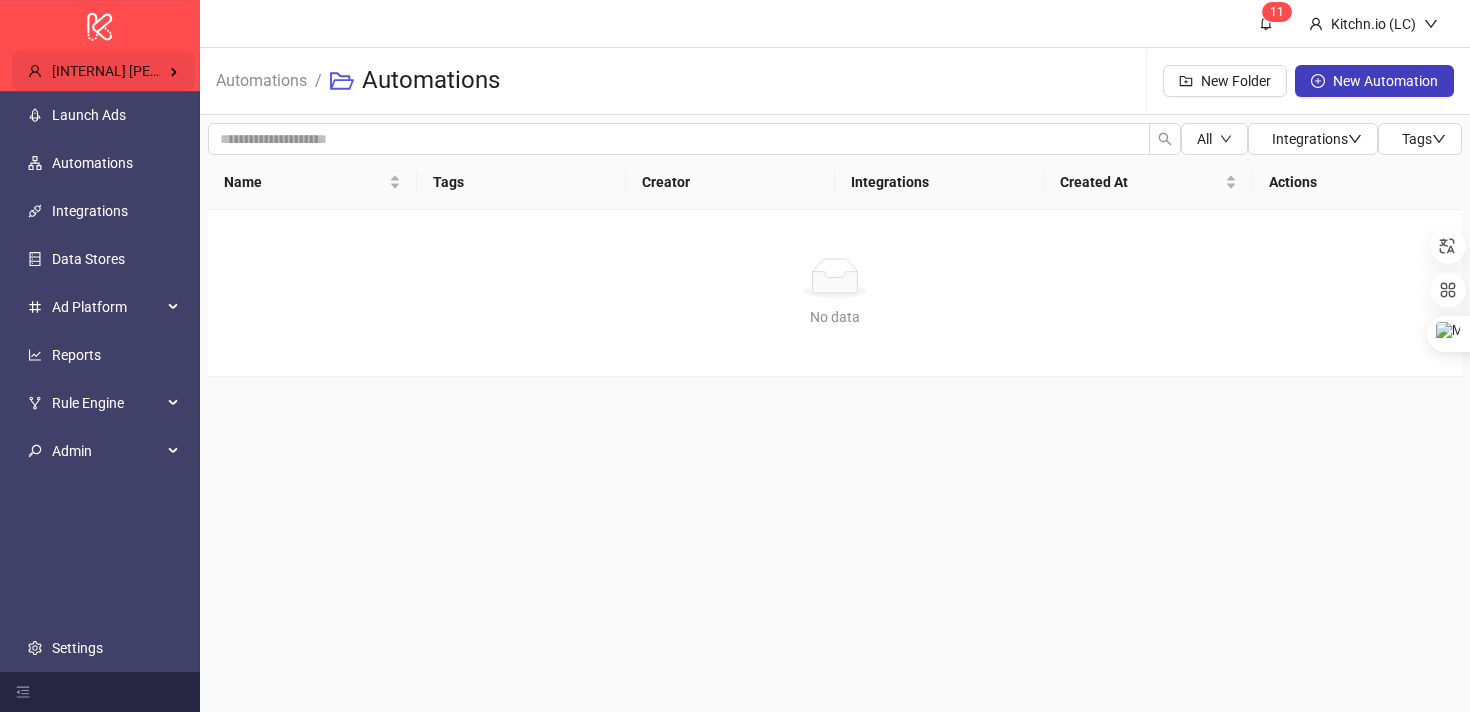click on "[INTERNAL] [PERSON]'s Kitchn" at bounding box center [147, 71] 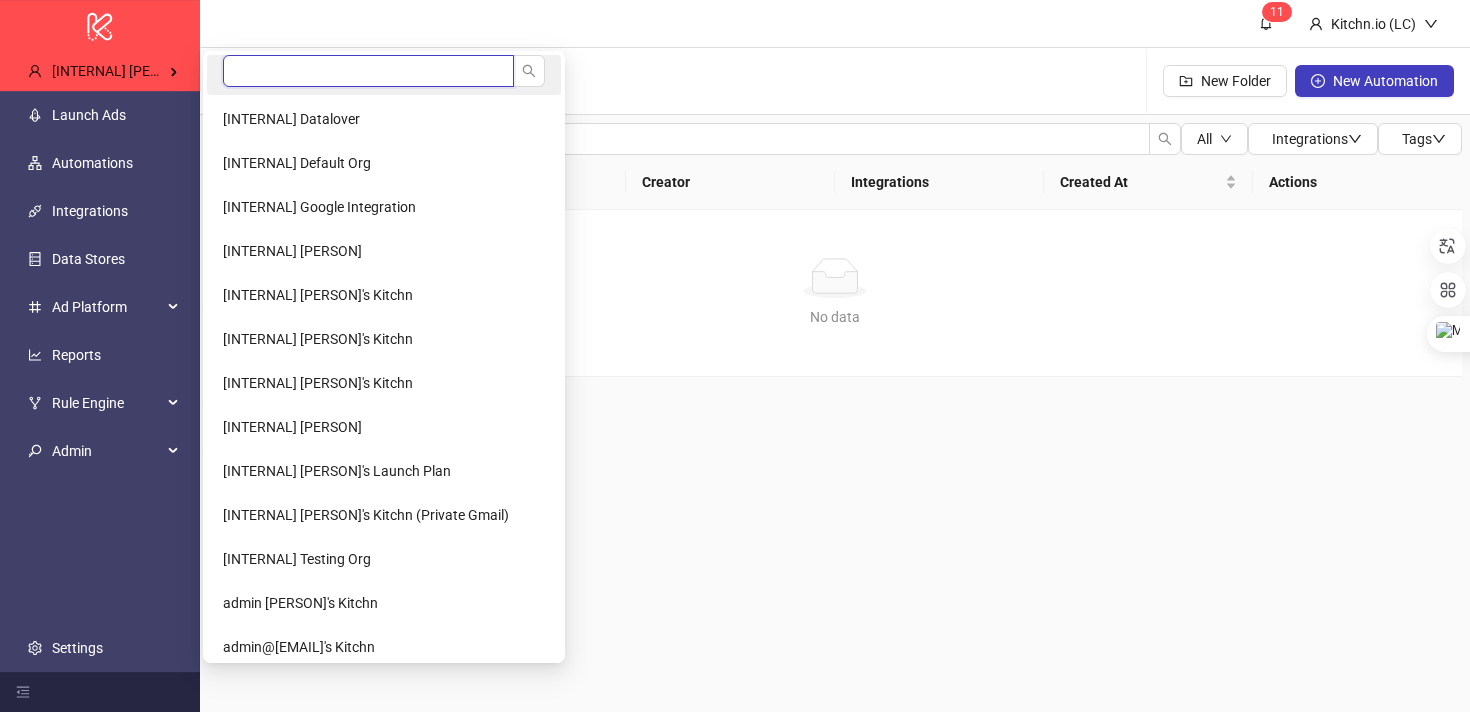 click at bounding box center [368, 71] 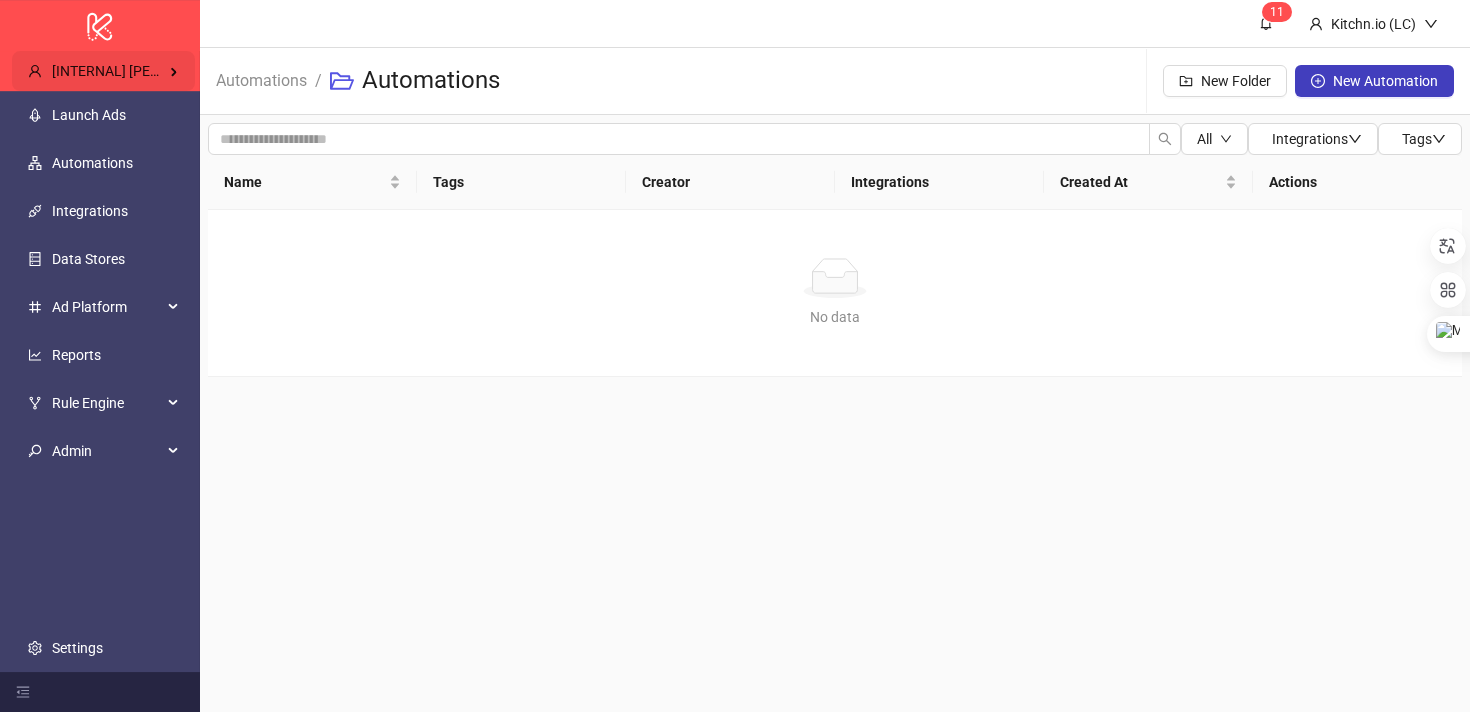 click on "[INTERNAL] Simon's Kitchn" at bounding box center (103, 71) 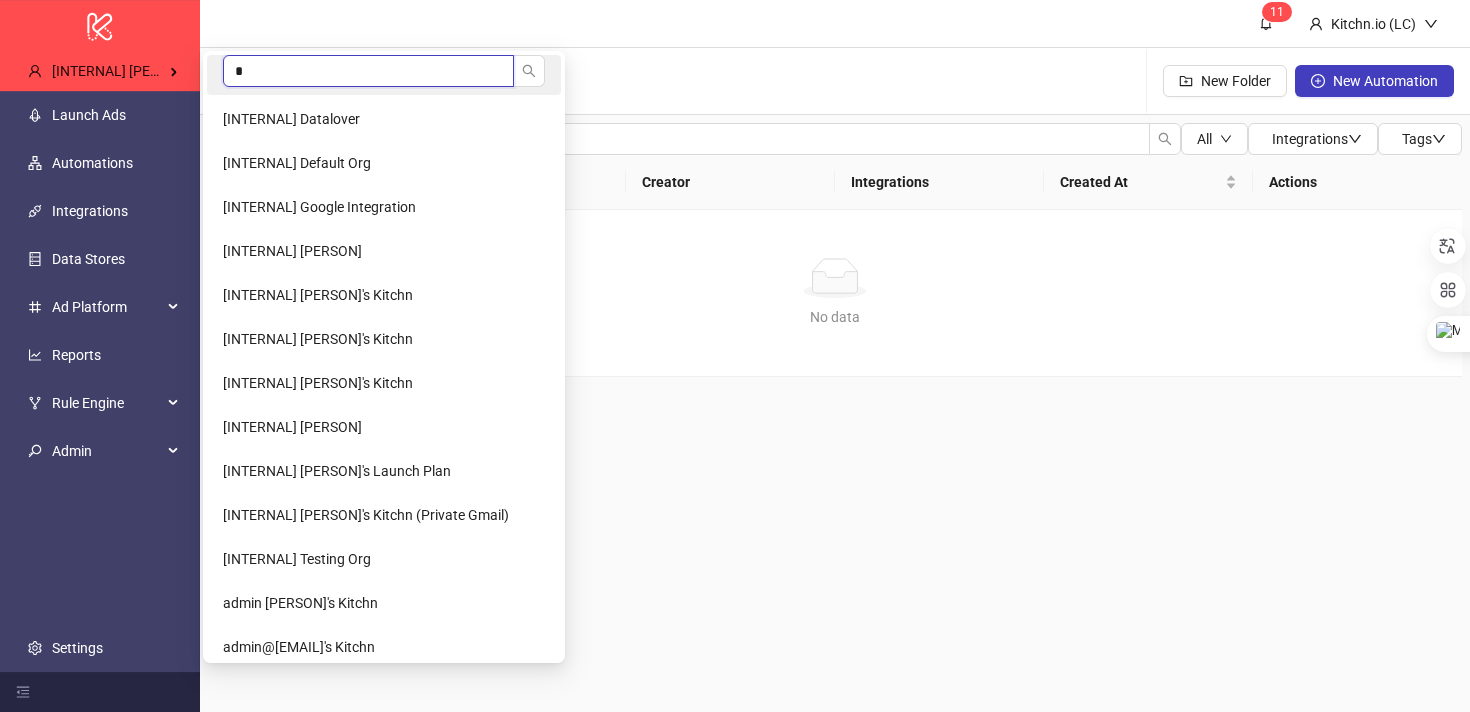 click on "*" at bounding box center [368, 71] 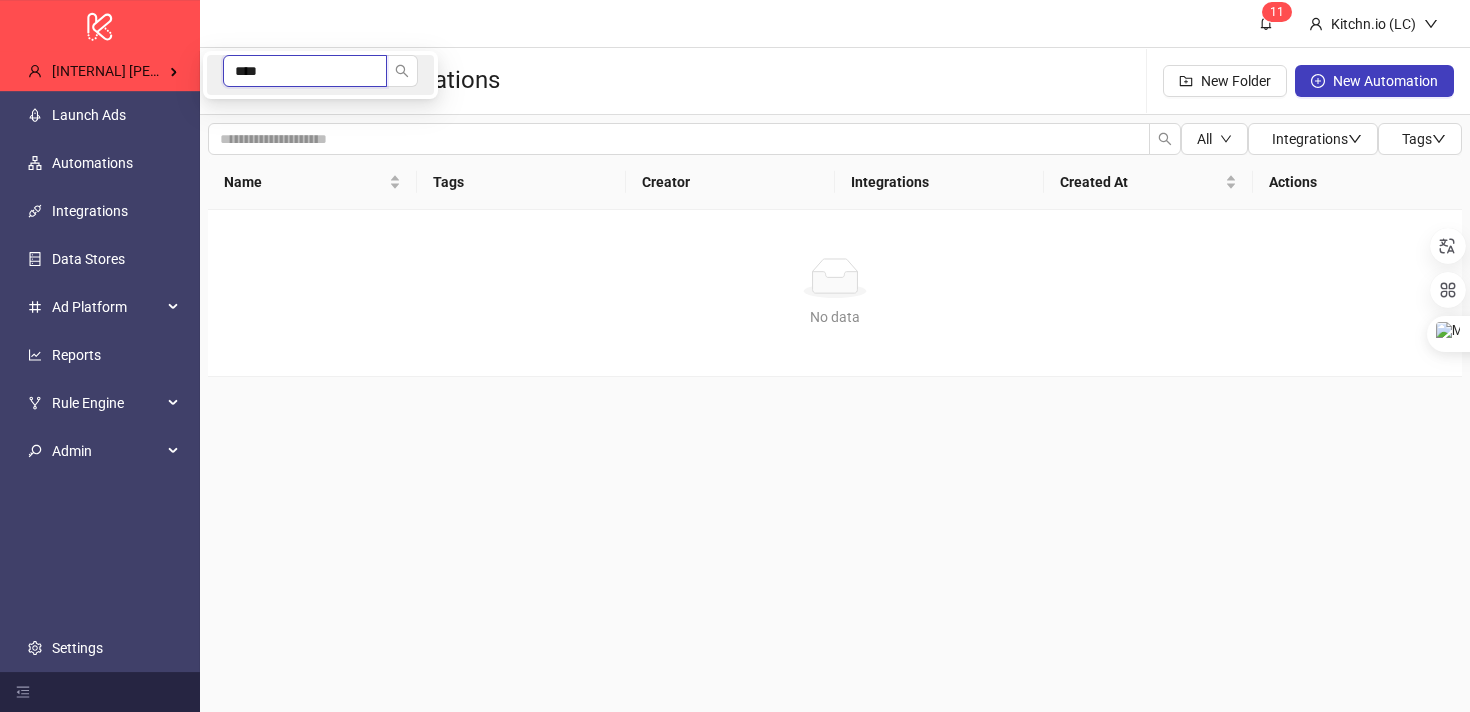 click on "****" at bounding box center [305, 71] 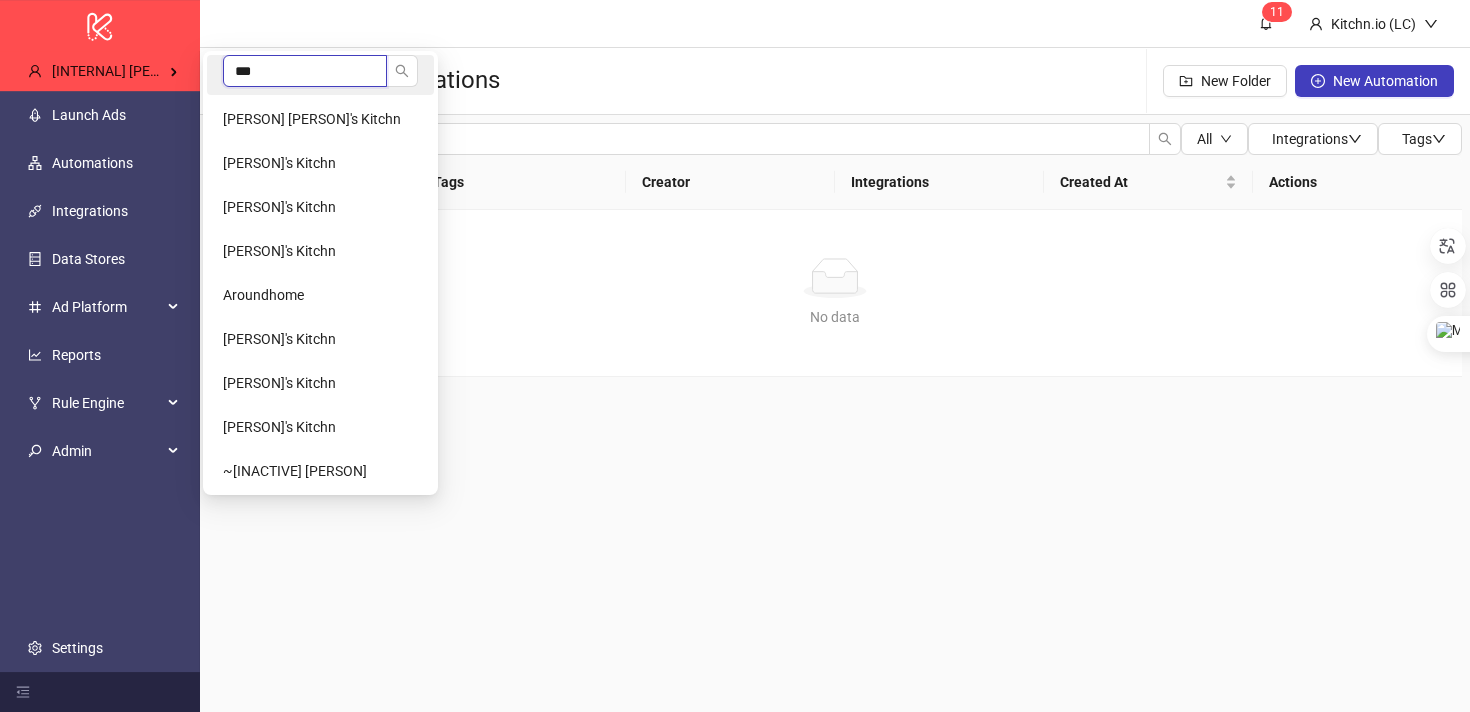 type on "***" 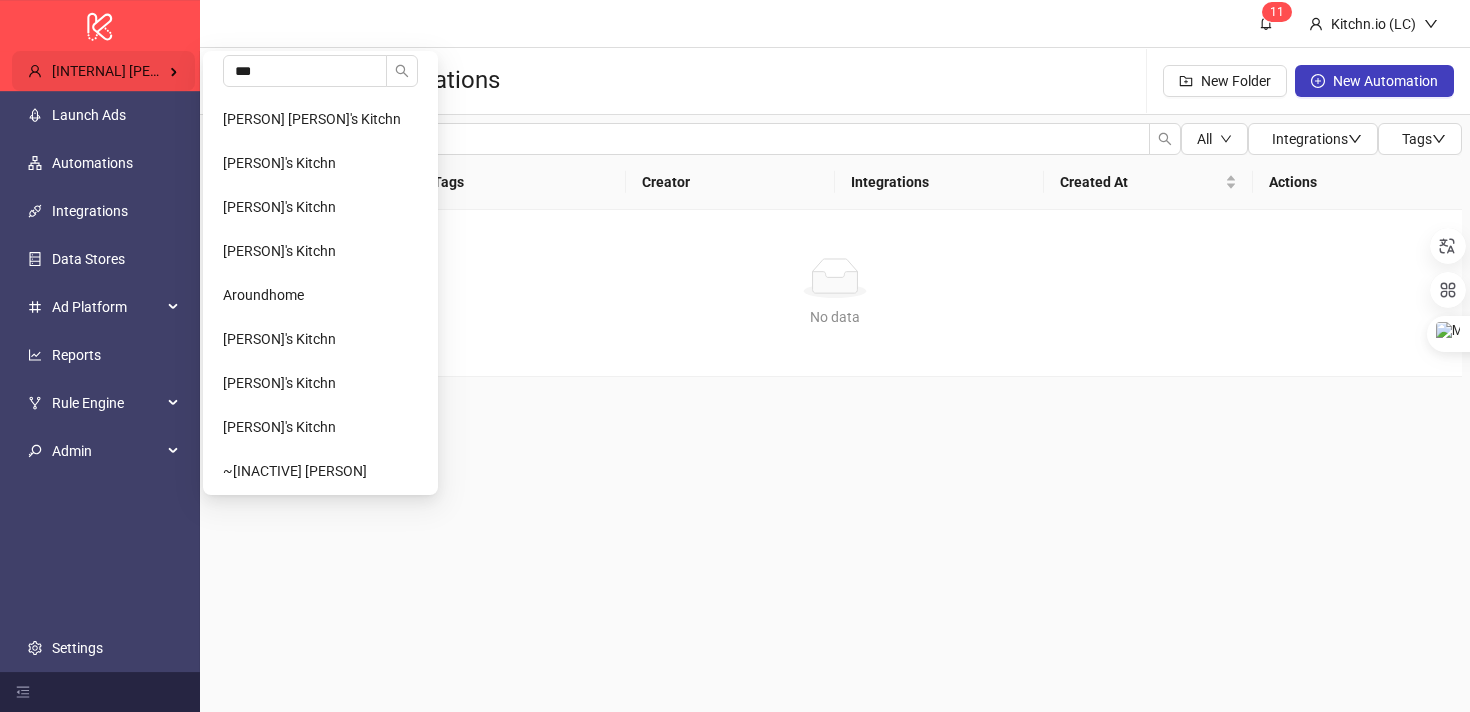 click on "[INTERNAL] Simon's Kitchn" at bounding box center (147, 71) 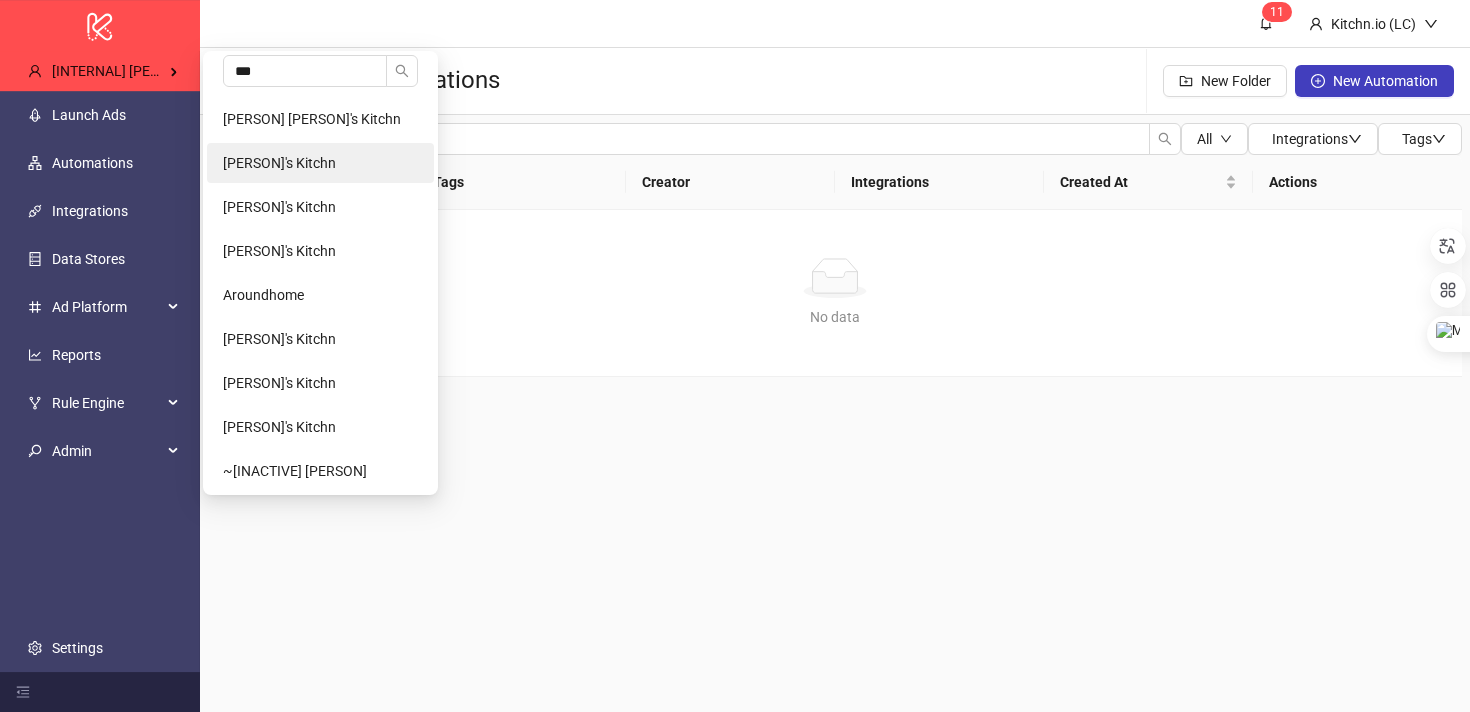 click on "[FIRST] [LAST]'s Kitchn" at bounding box center (320, 163) 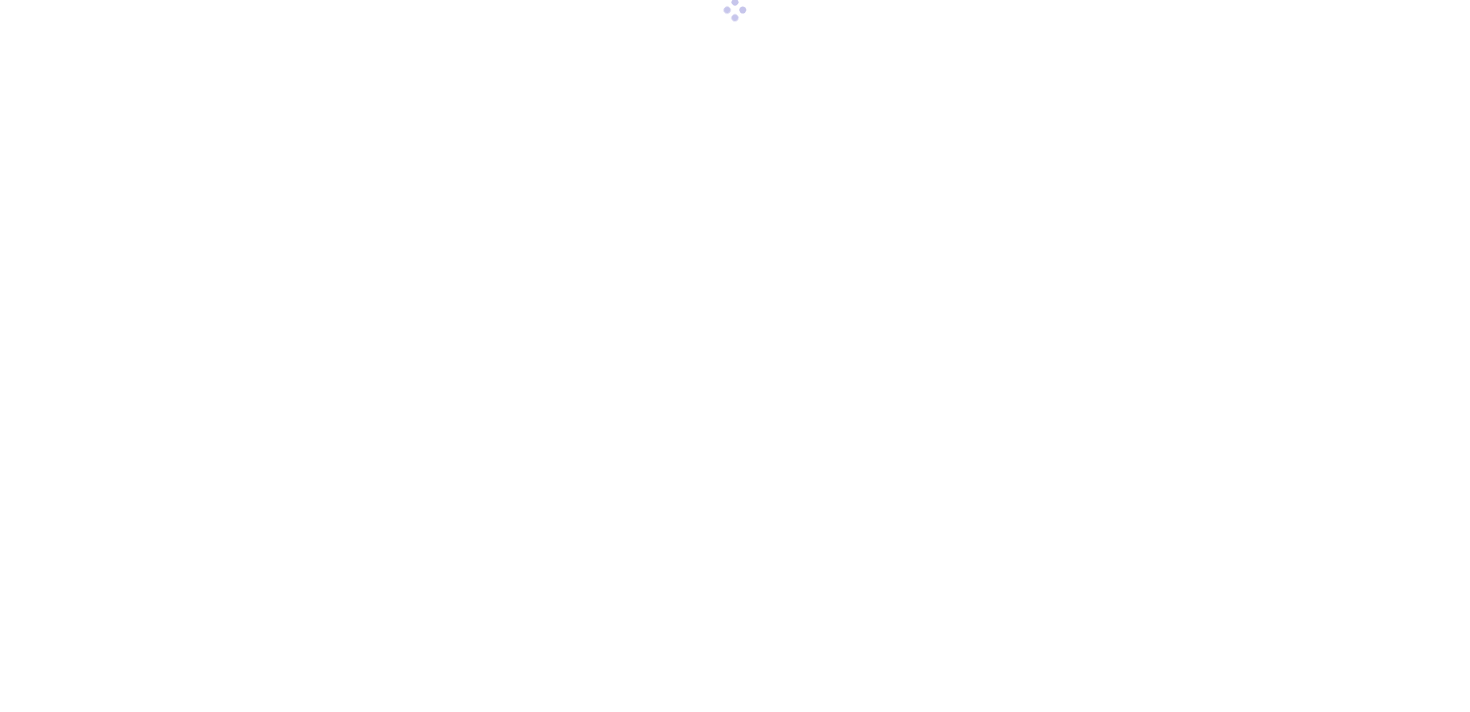 scroll, scrollTop: 0, scrollLeft: 0, axis: both 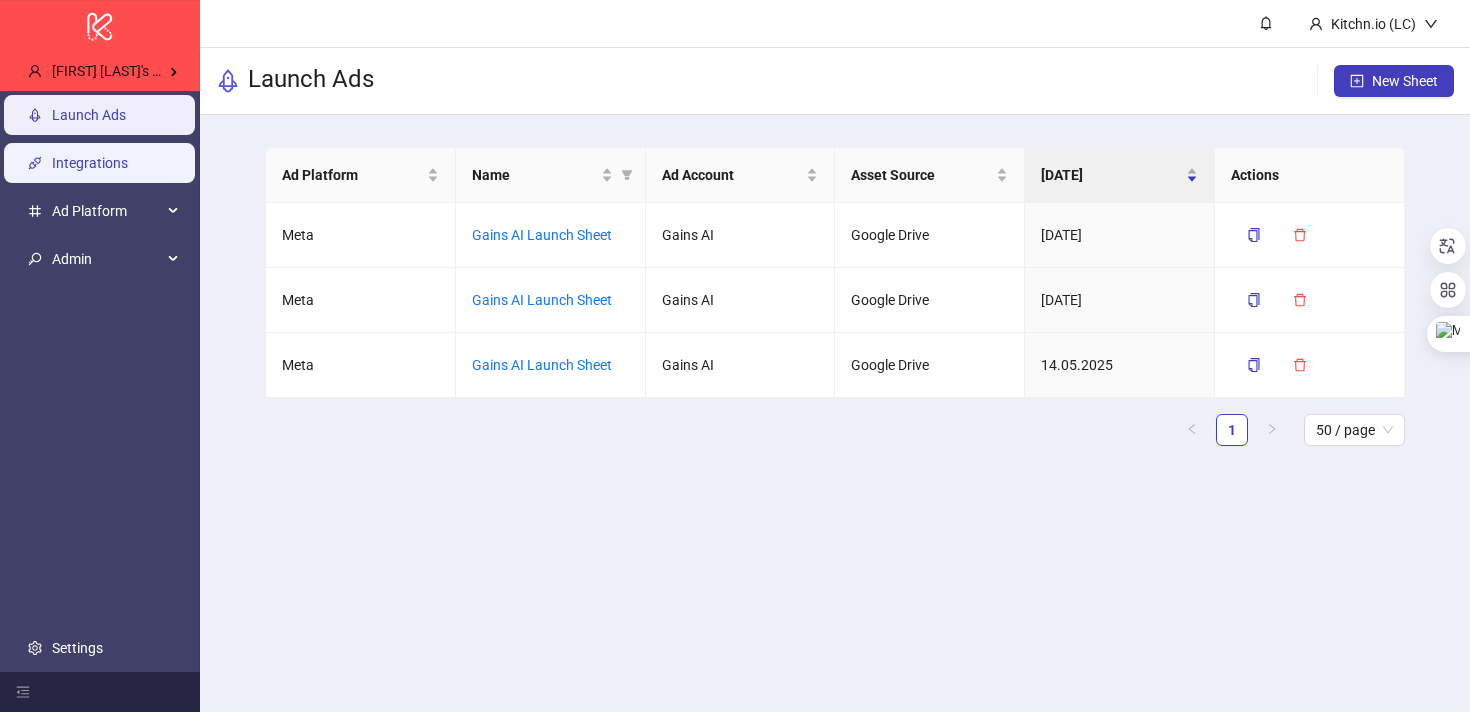 click on "Integrations" at bounding box center (90, 163) 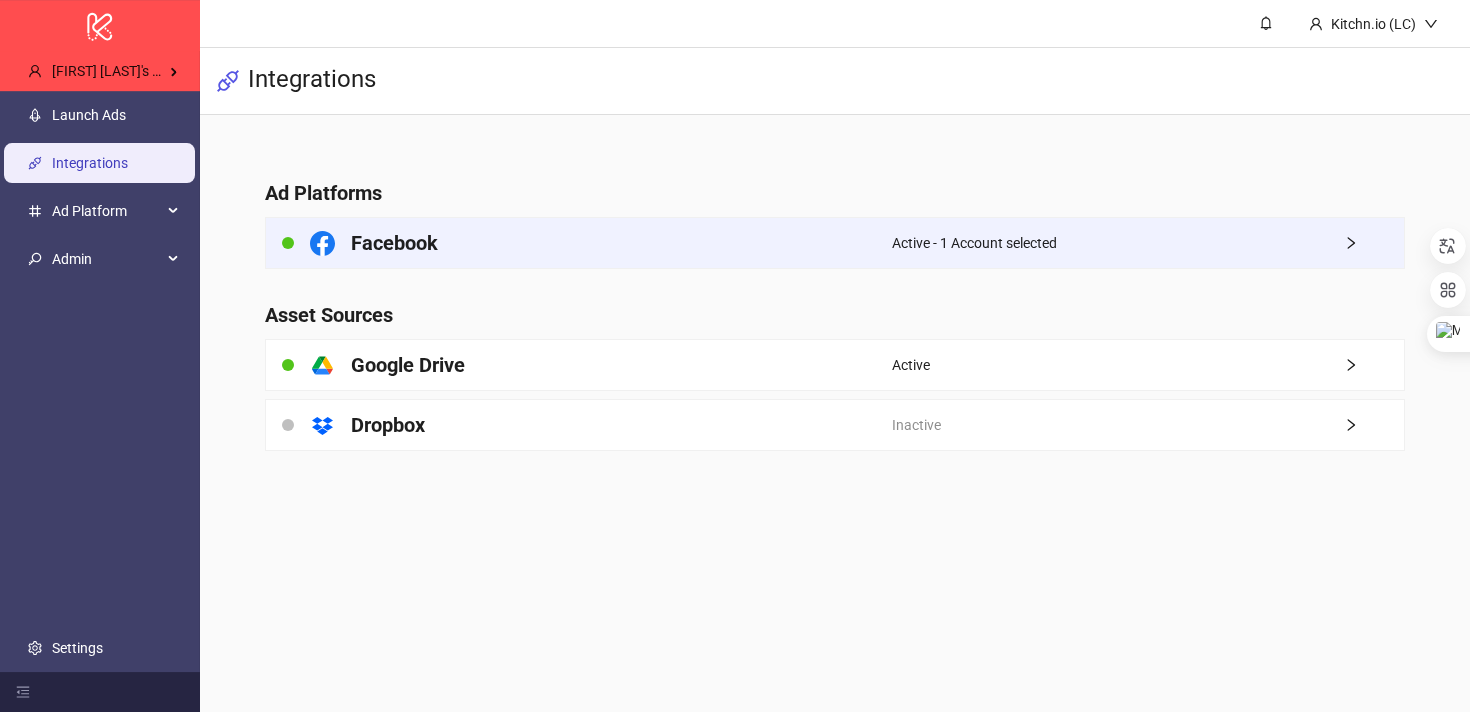click on "Facebook" at bounding box center (579, 243) 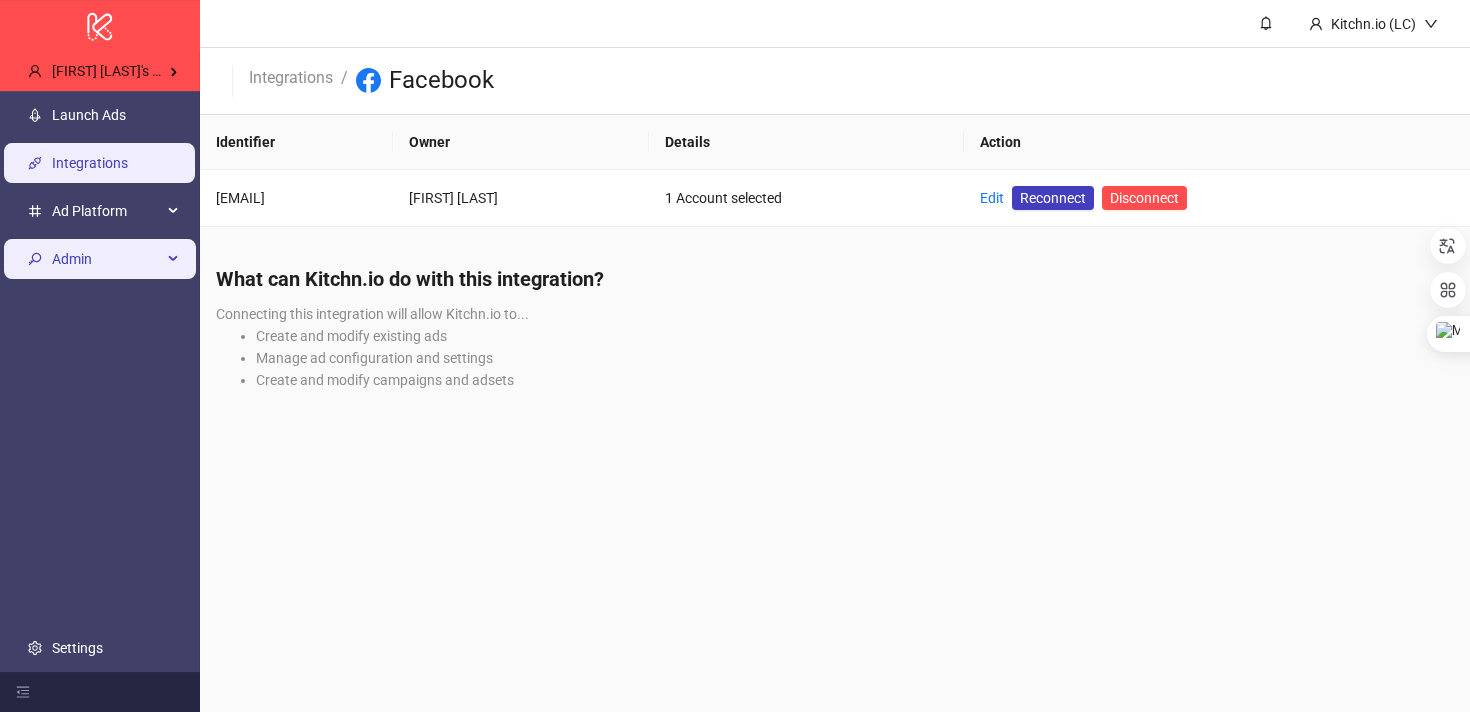 click on "Admin" at bounding box center (107, 259) 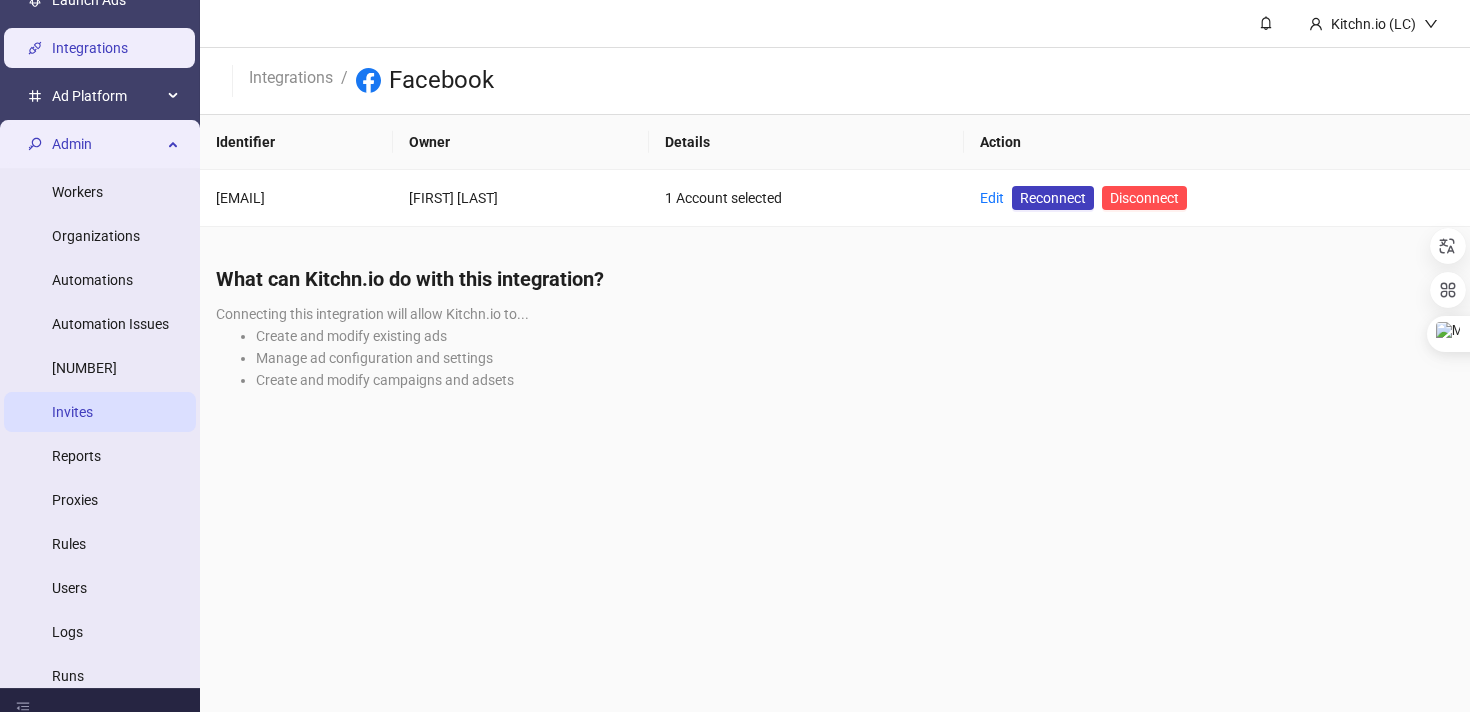 scroll, scrollTop: 124, scrollLeft: 0, axis: vertical 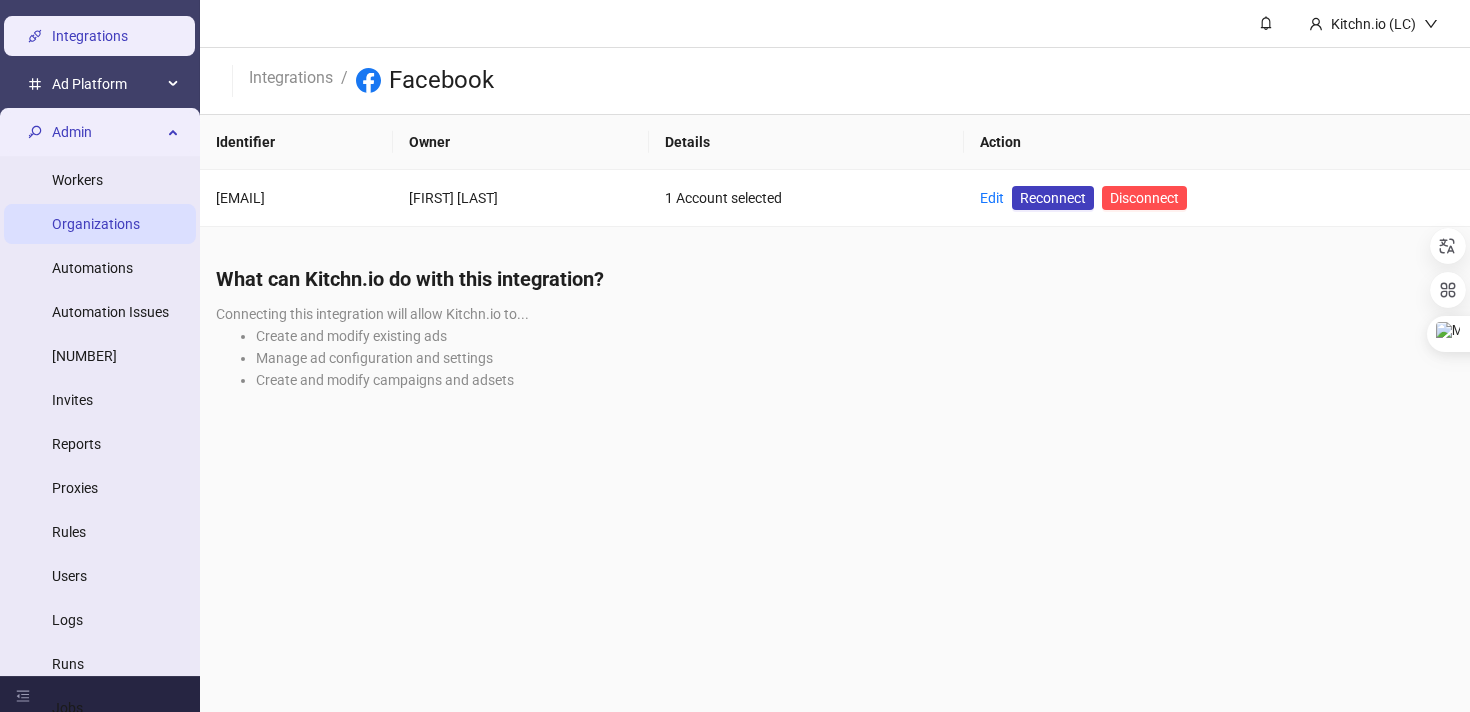 click on "Organizations" at bounding box center [96, 224] 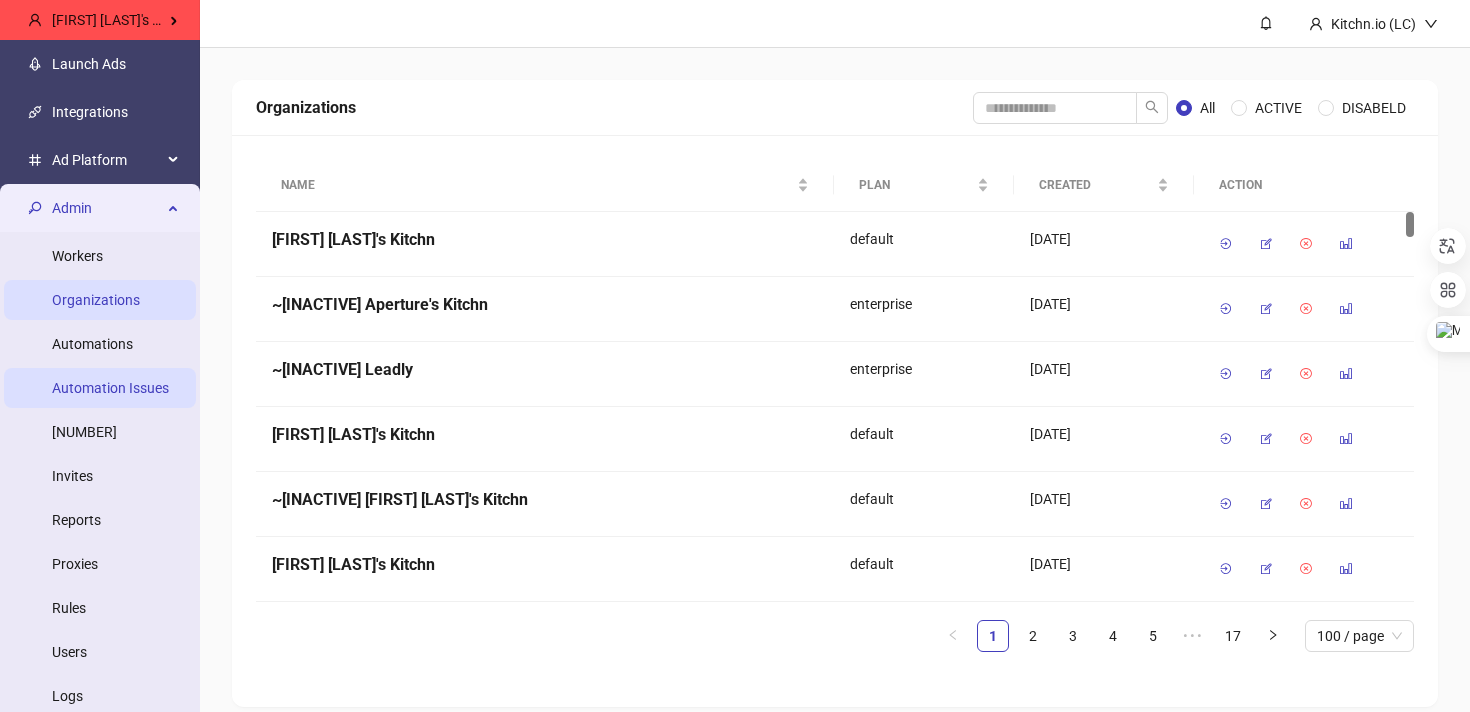scroll, scrollTop: 0, scrollLeft: 0, axis: both 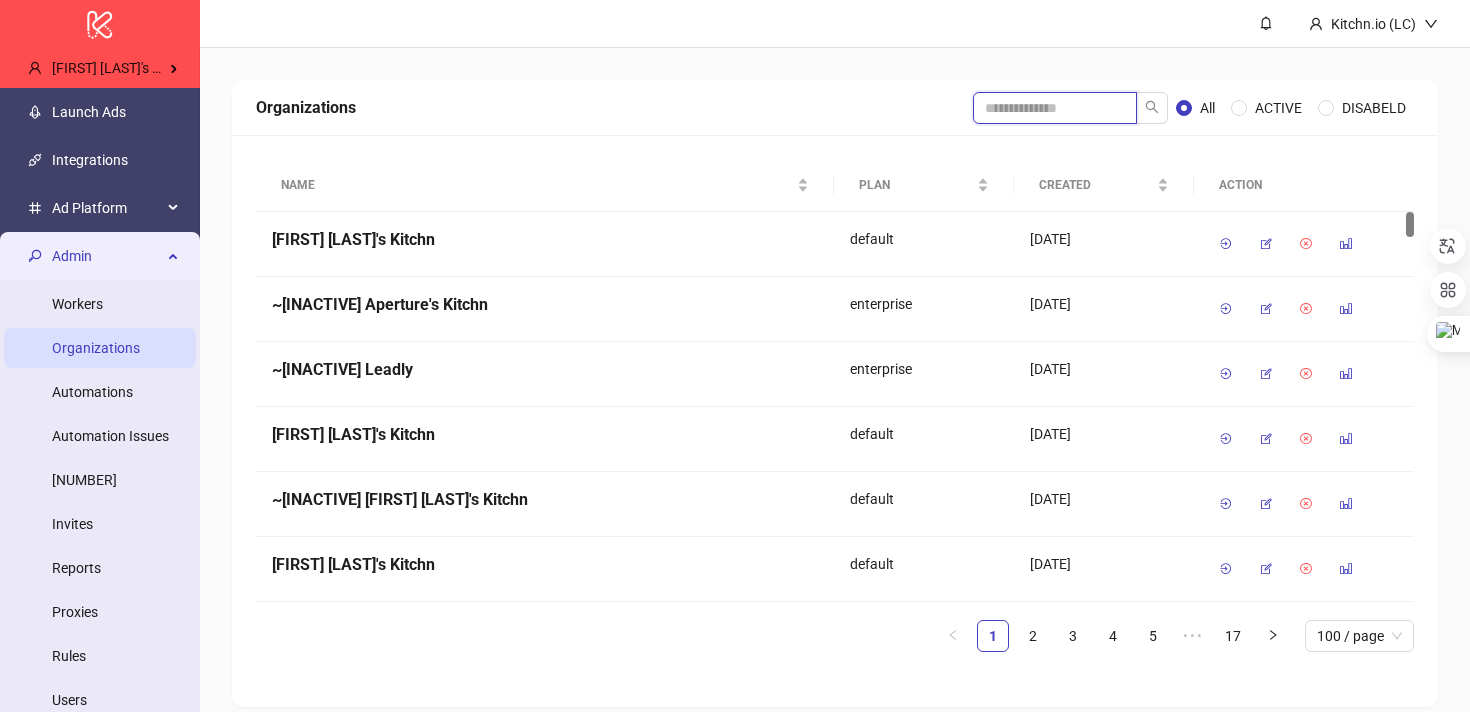 click at bounding box center [1055, 108] 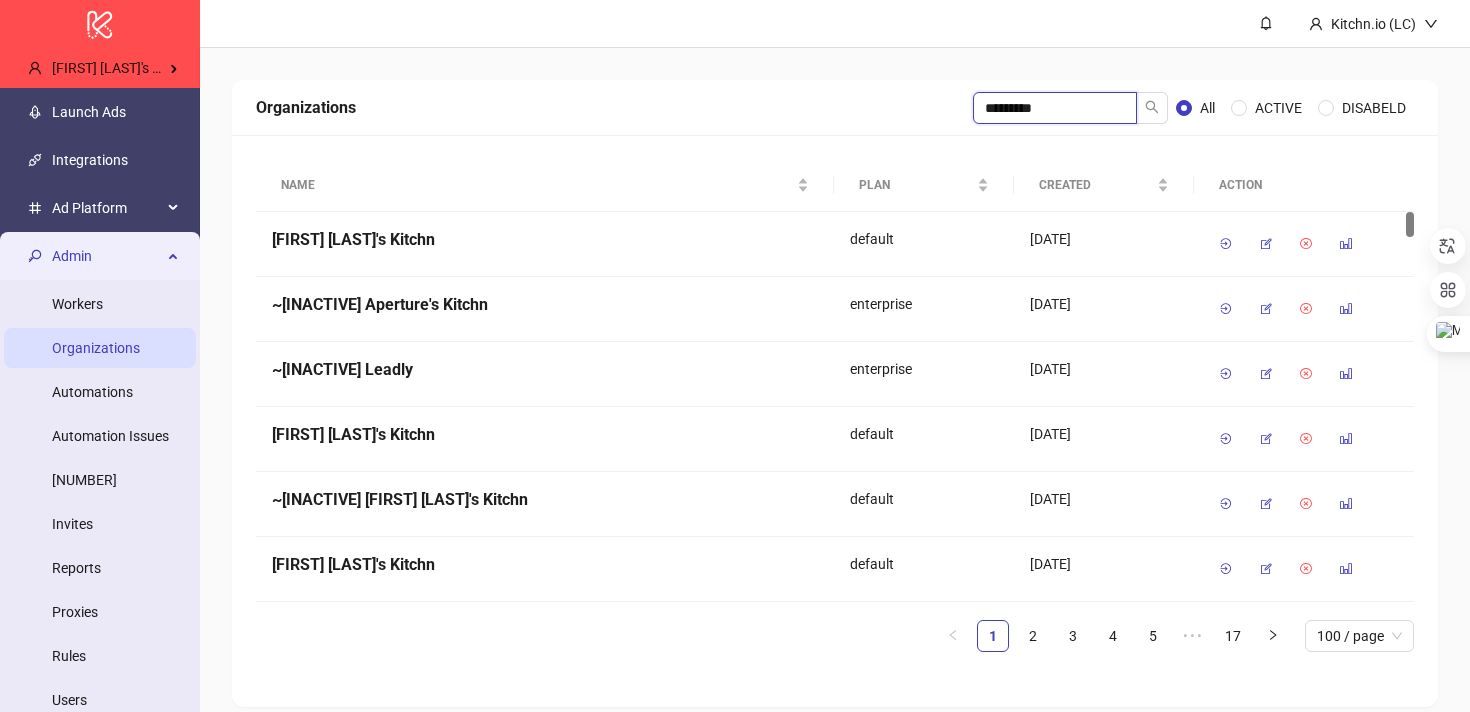 type on "*********" 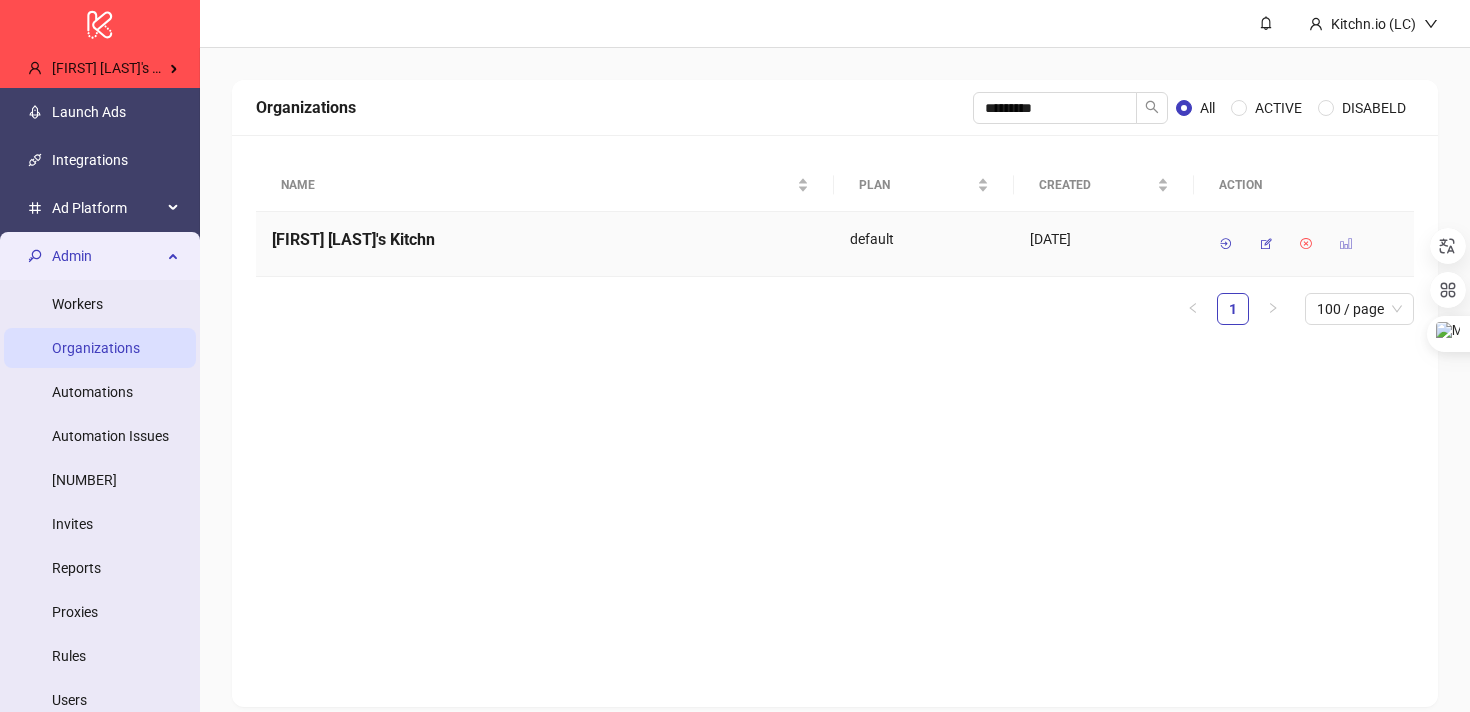 click at bounding box center (1346, 244) 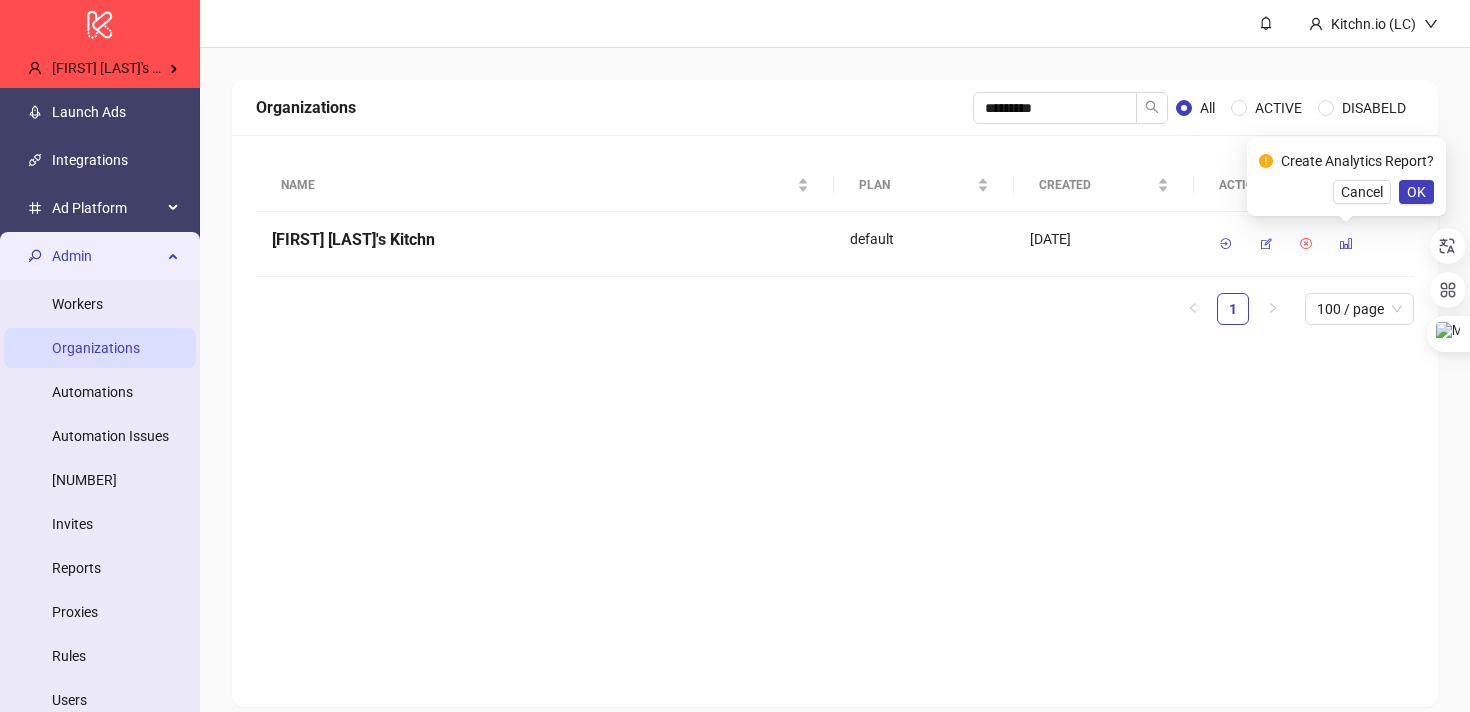 click on "NAME PLAN CREATED ACTION [FIRST] [LAST]'s Kitchn default [DATE] [NUMBER] [NUMBER] / page" at bounding box center (835, 250) 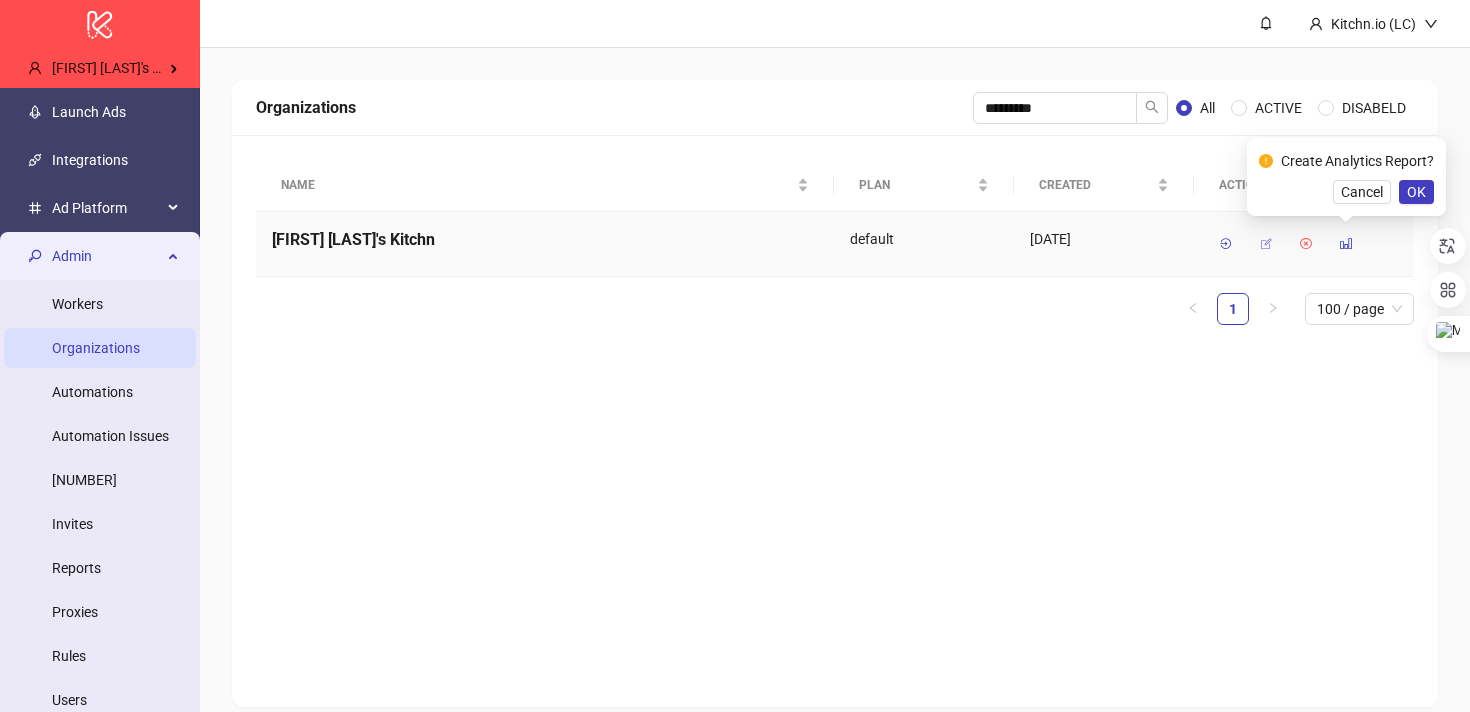 click at bounding box center [1266, 244] 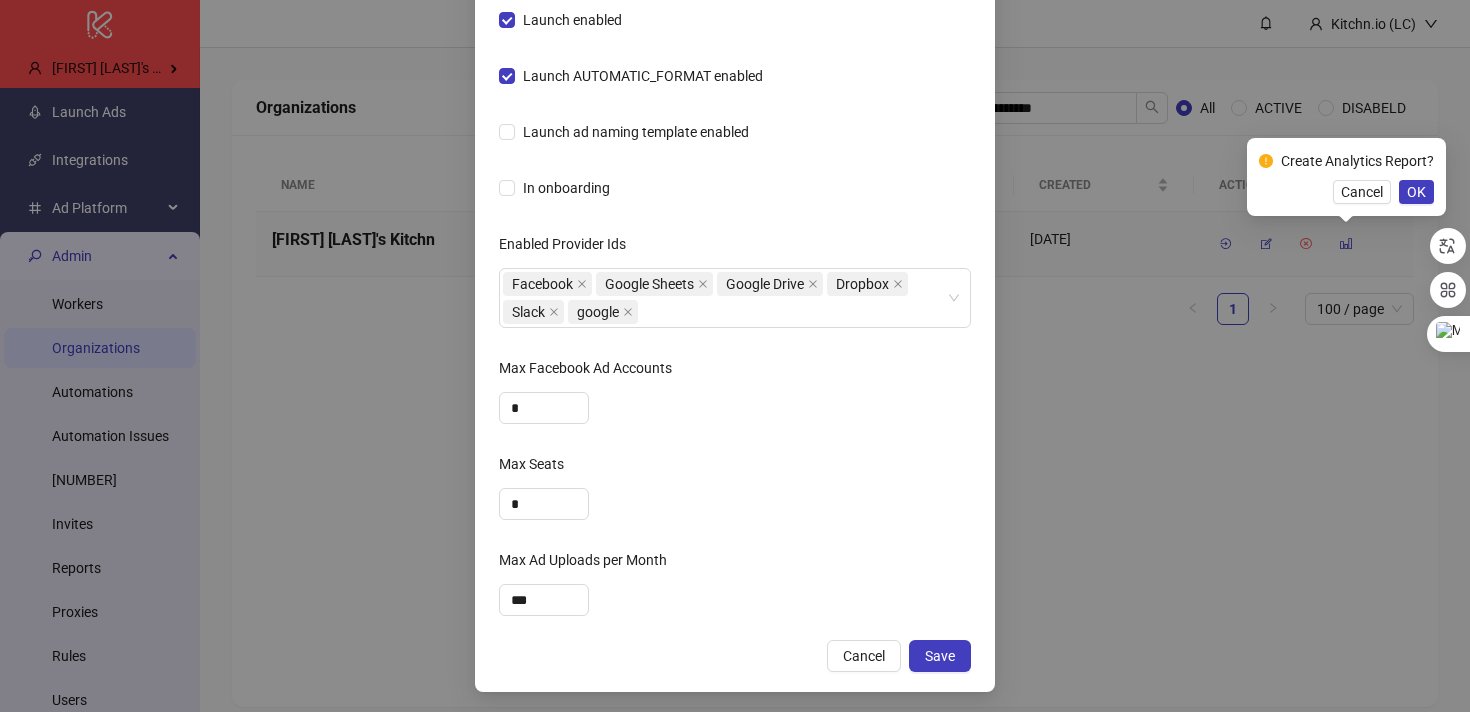 scroll, scrollTop: 856, scrollLeft: 0, axis: vertical 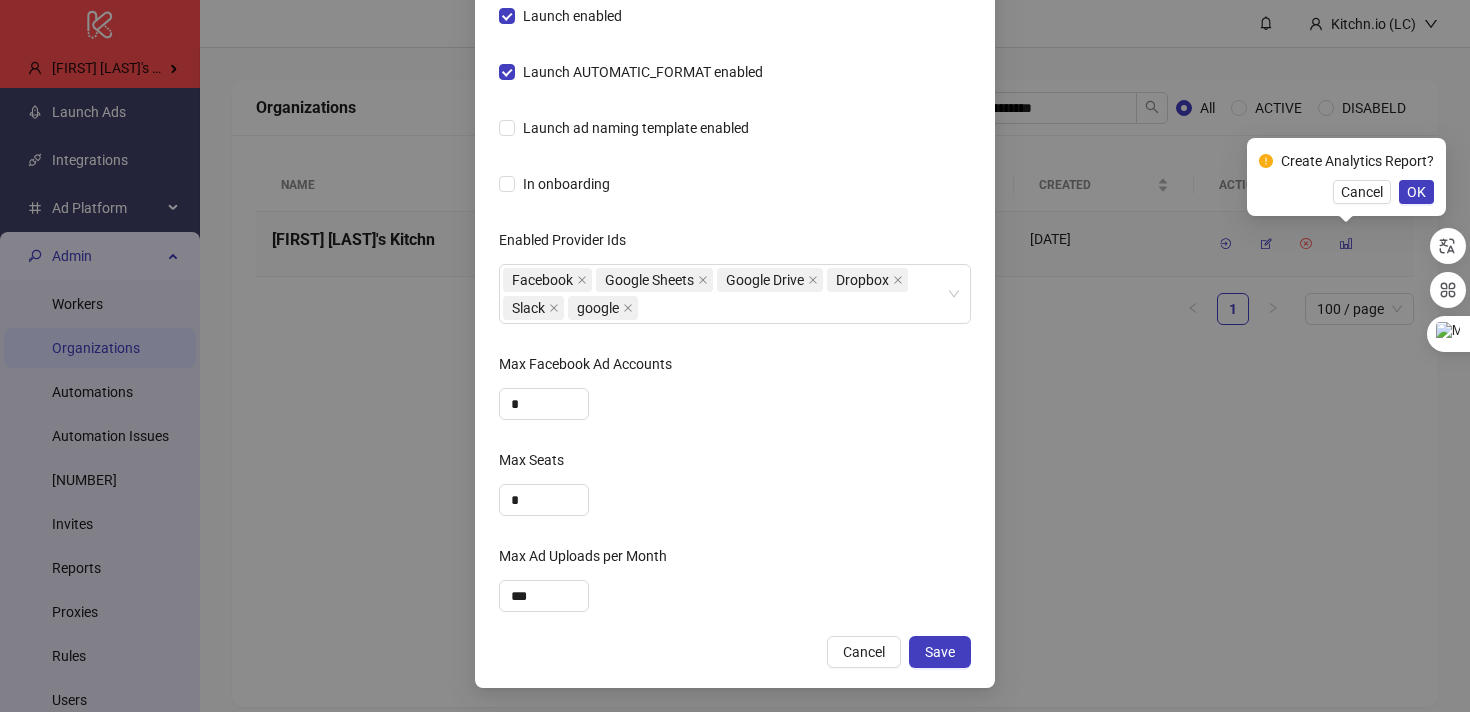 click on "**********" at bounding box center [735, 356] 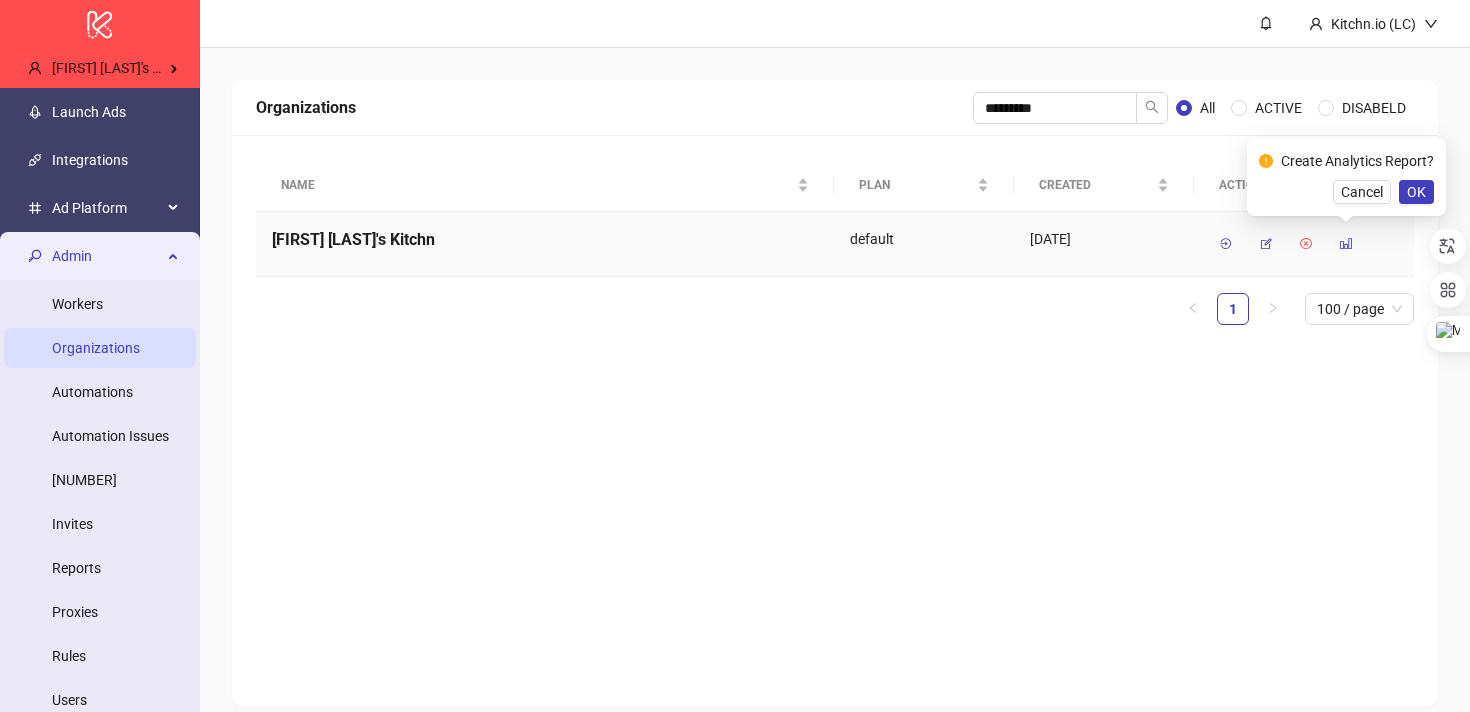scroll, scrollTop: 756, scrollLeft: 0, axis: vertical 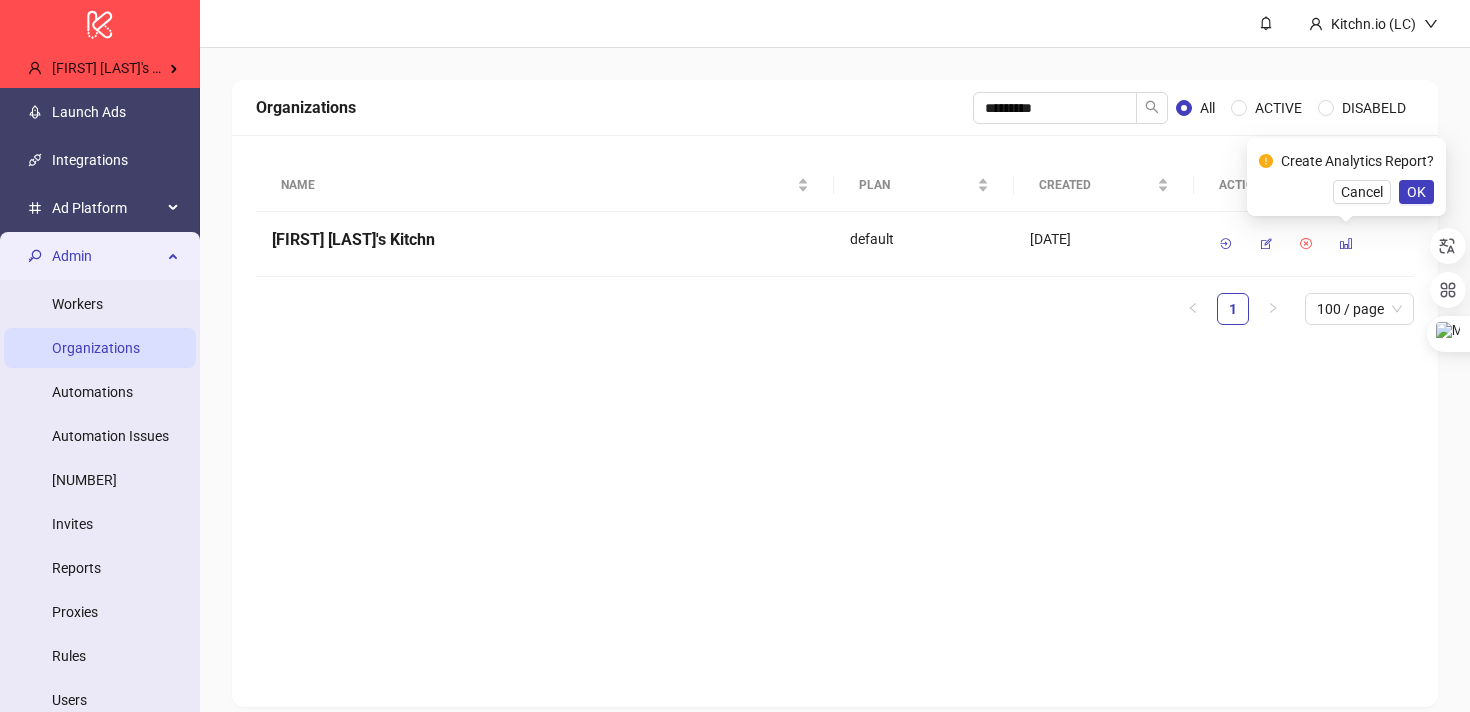 click on "Admin" at bounding box center (100, 256) 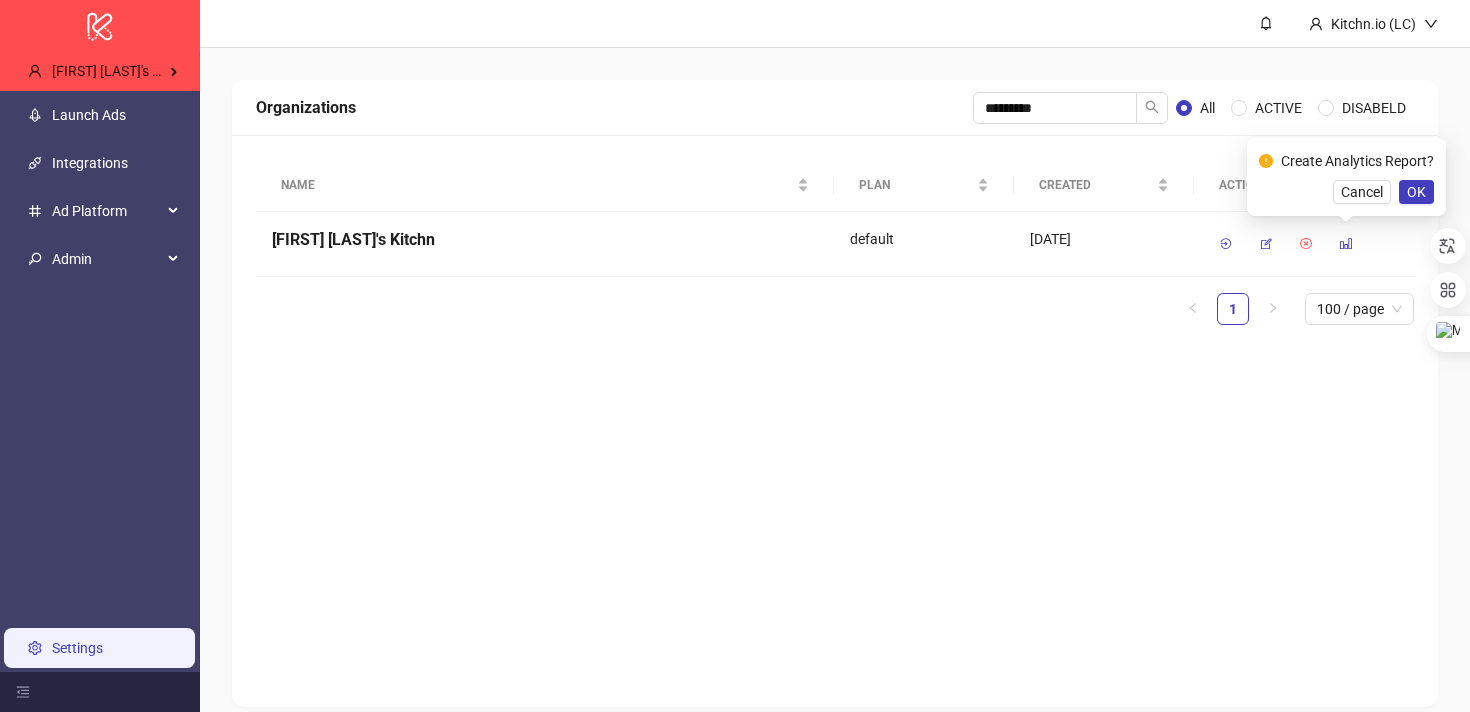 click on "Settings" at bounding box center (77, 648) 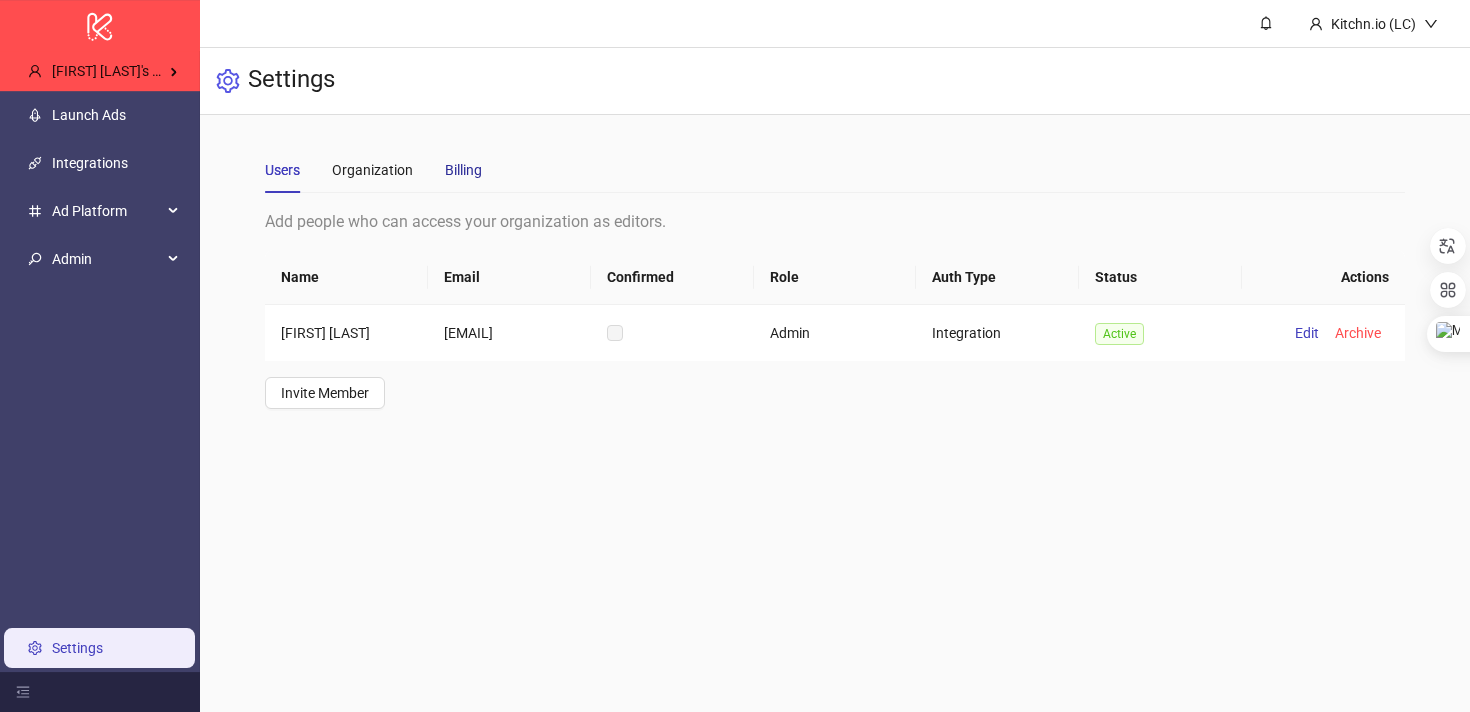 click on "Billing" at bounding box center (463, 170) 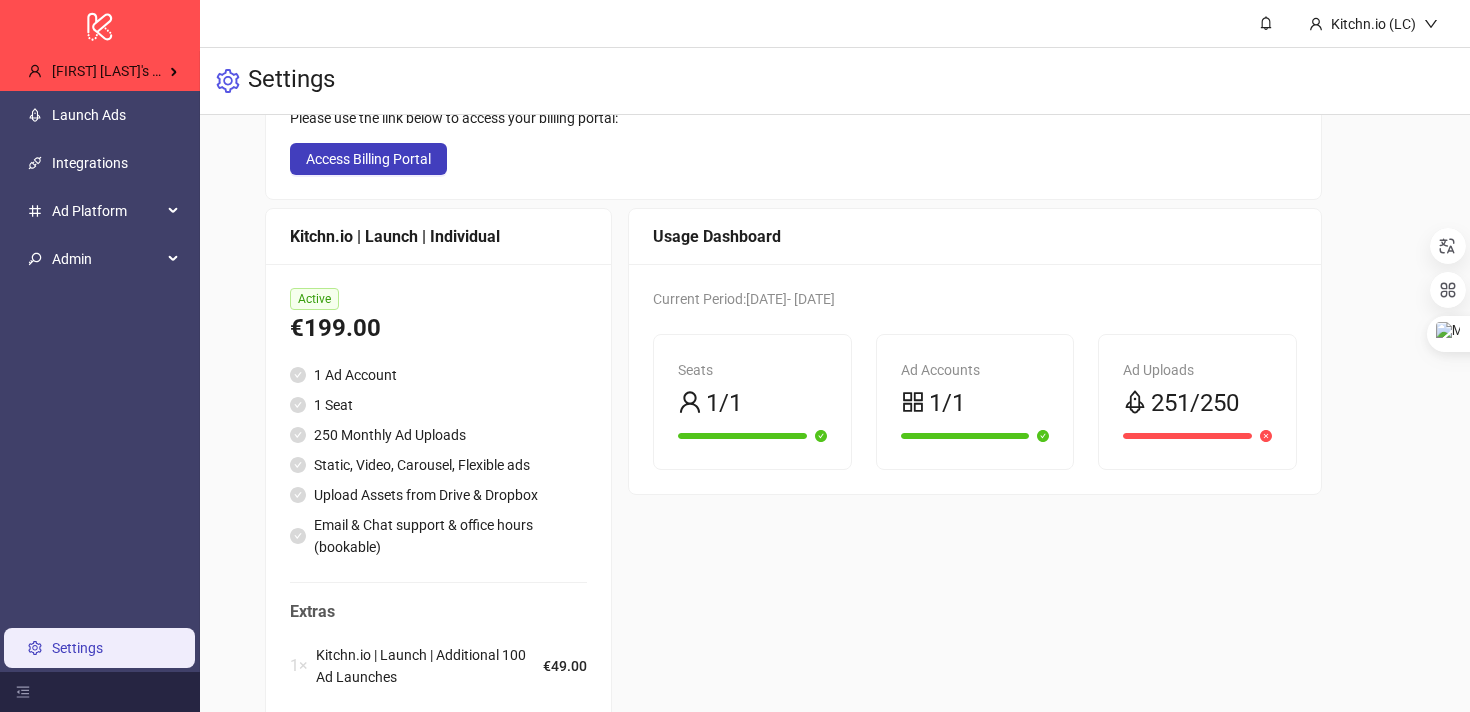 scroll, scrollTop: 221, scrollLeft: 0, axis: vertical 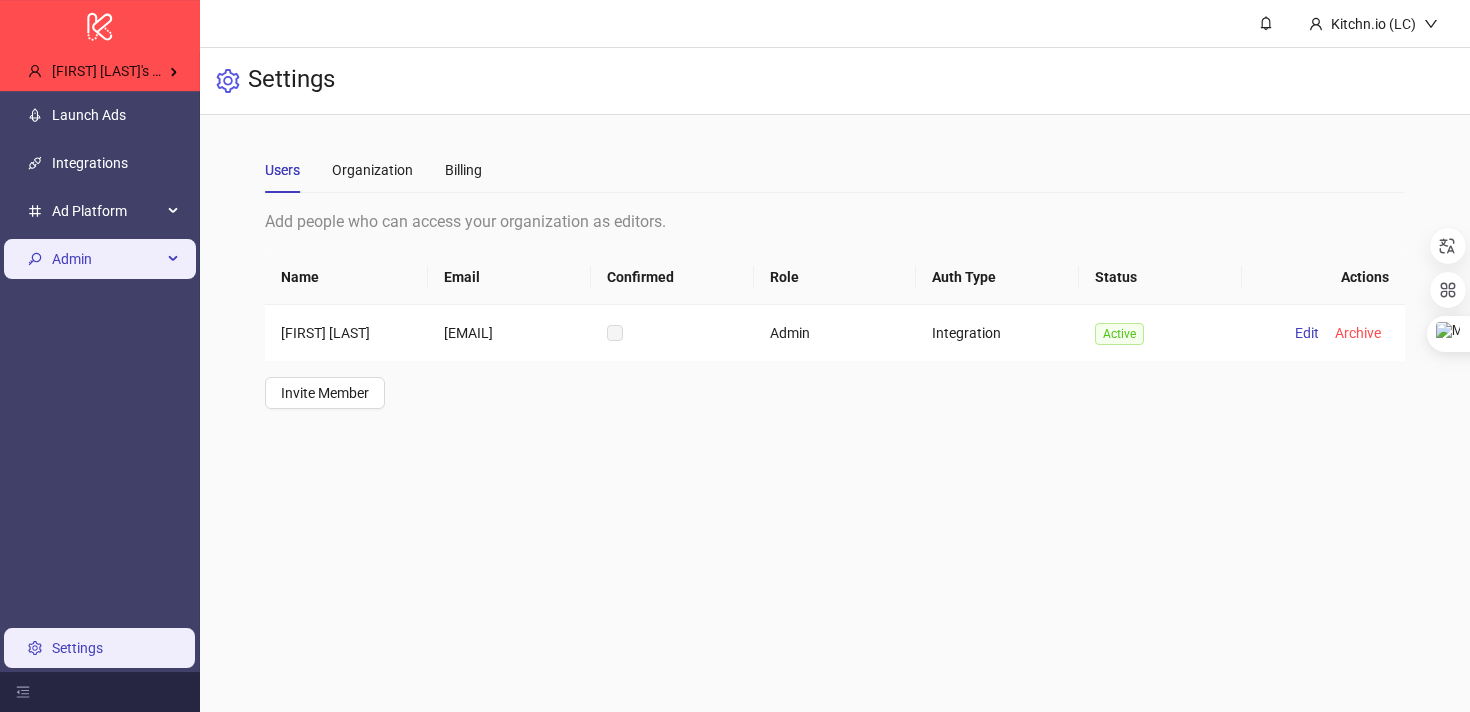 click on "Admin" at bounding box center (107, 259) 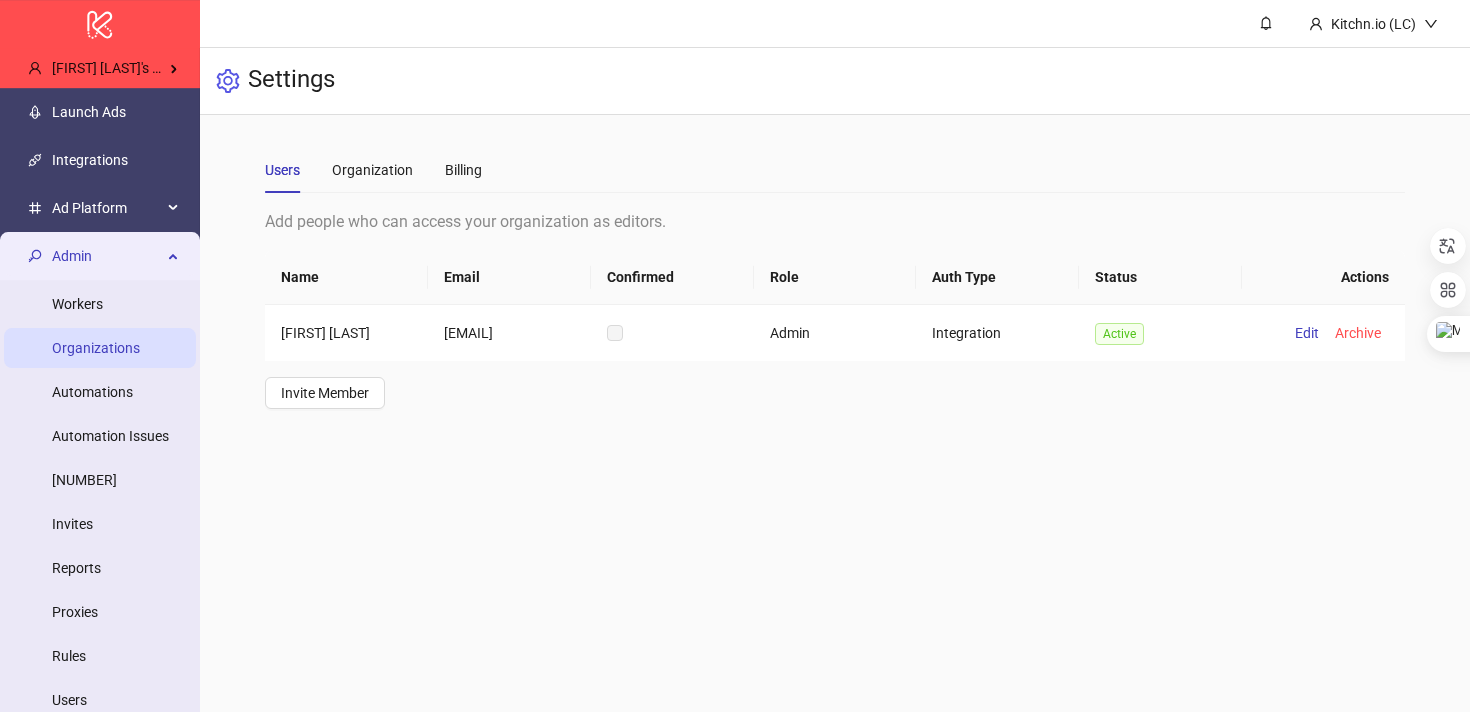 click on "Organizations" at bounding box center [96, 348] 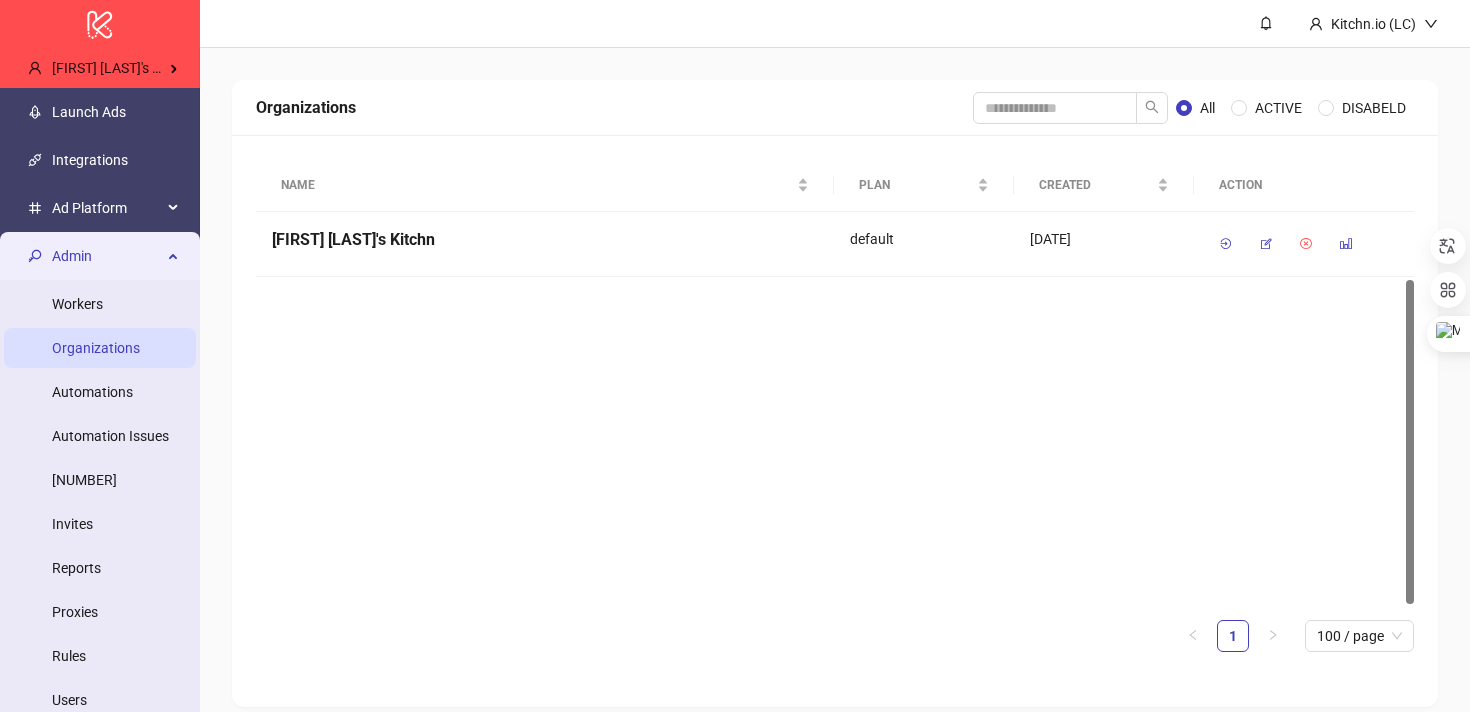 scroll, scrollTop: 0, scrollLeft: 0, axis: both 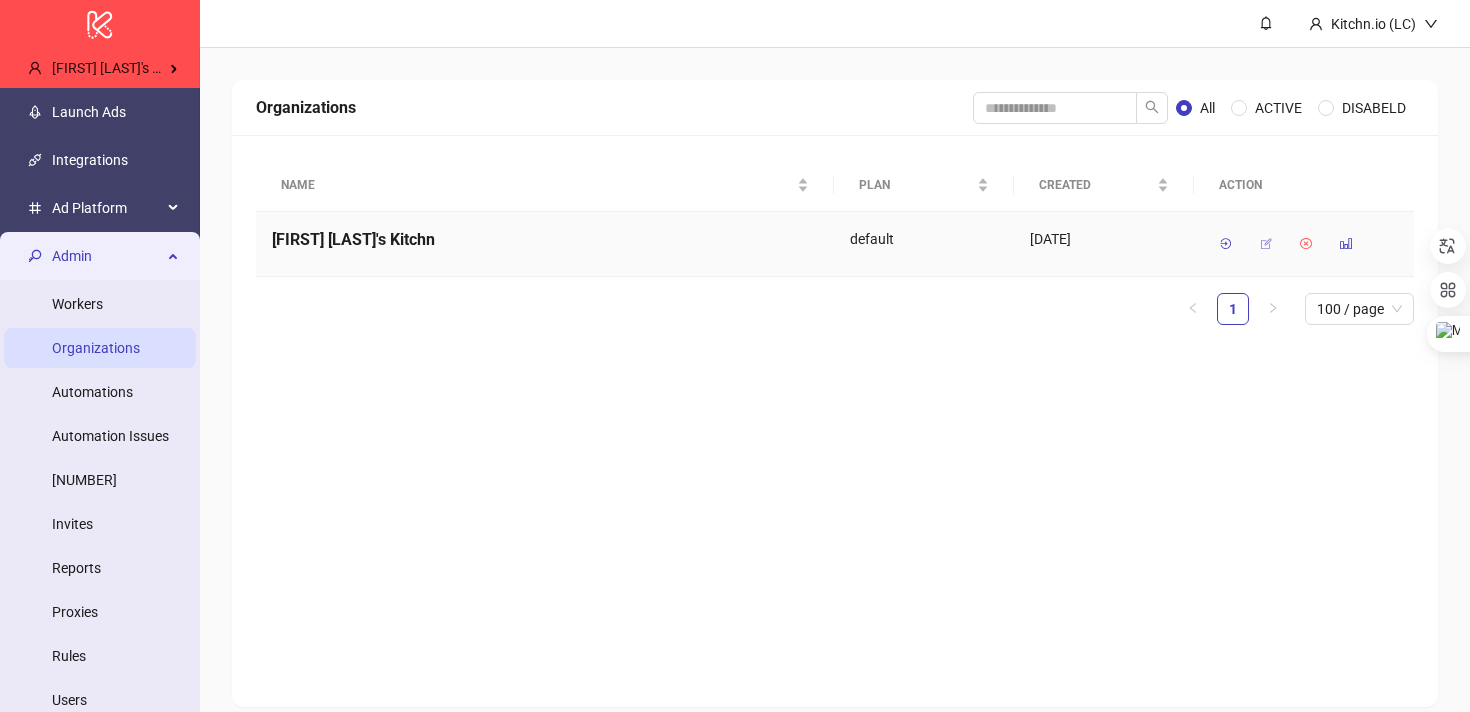 click at bounding box center (1266, 244) 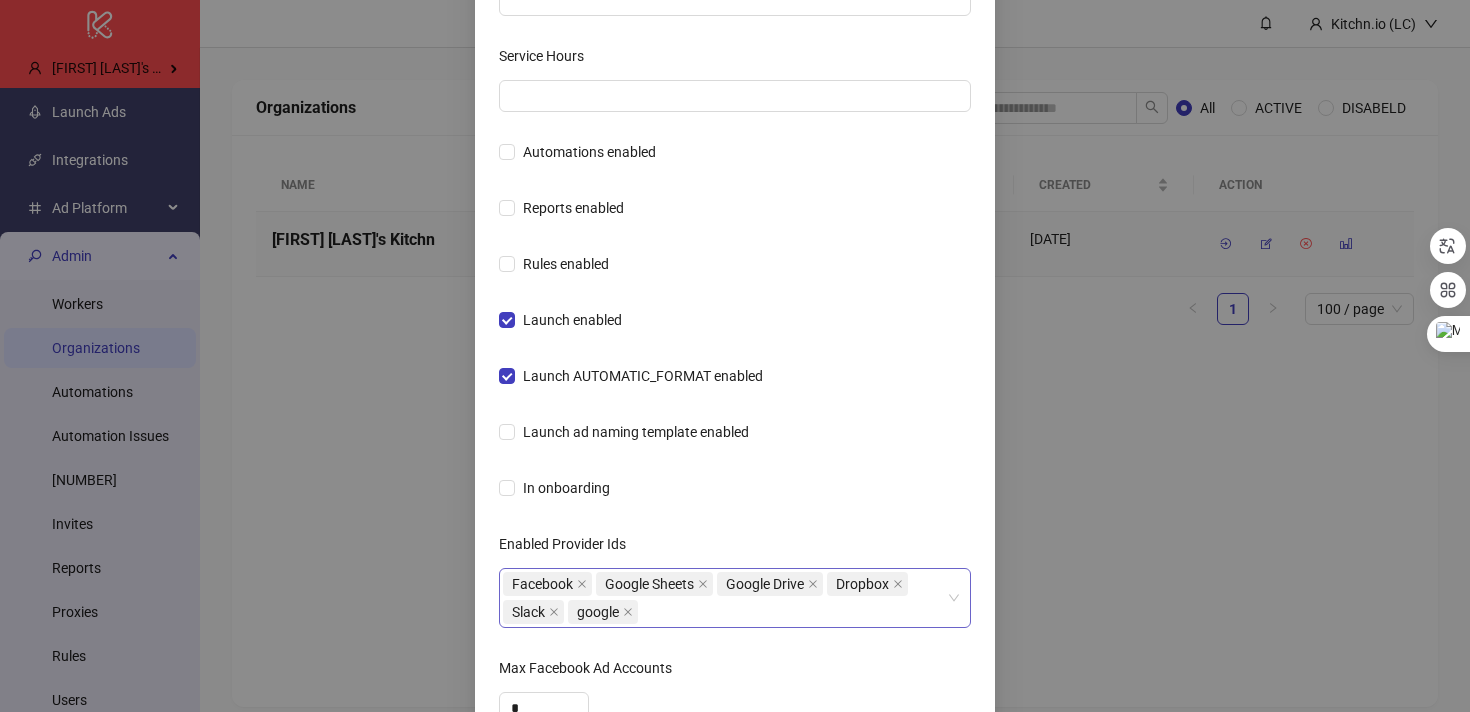 scroll, scrollTop: 856, scrollLeft: 0, axis: vertical 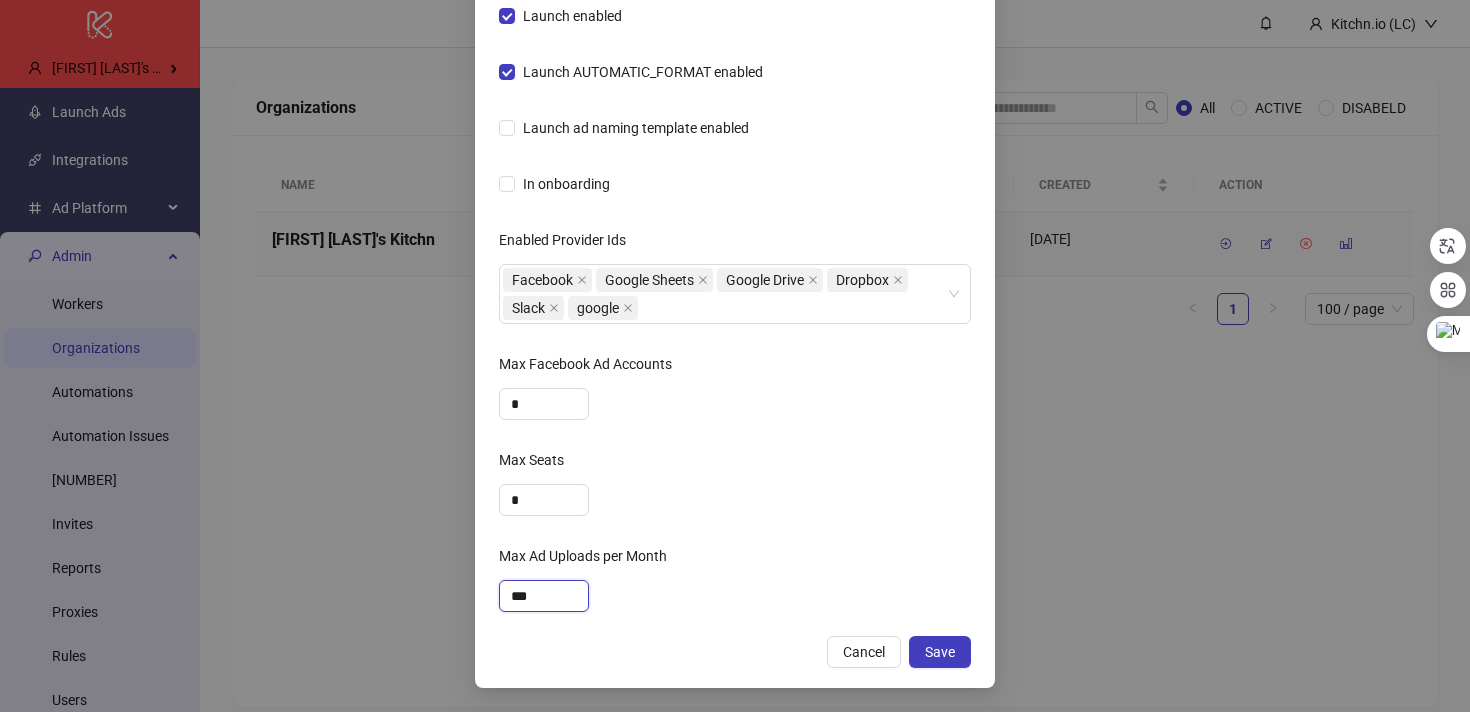 drag, startPoint x: 519, startPoint y: 595, endPoint x: 493, endPoint y: 595, distance: 26 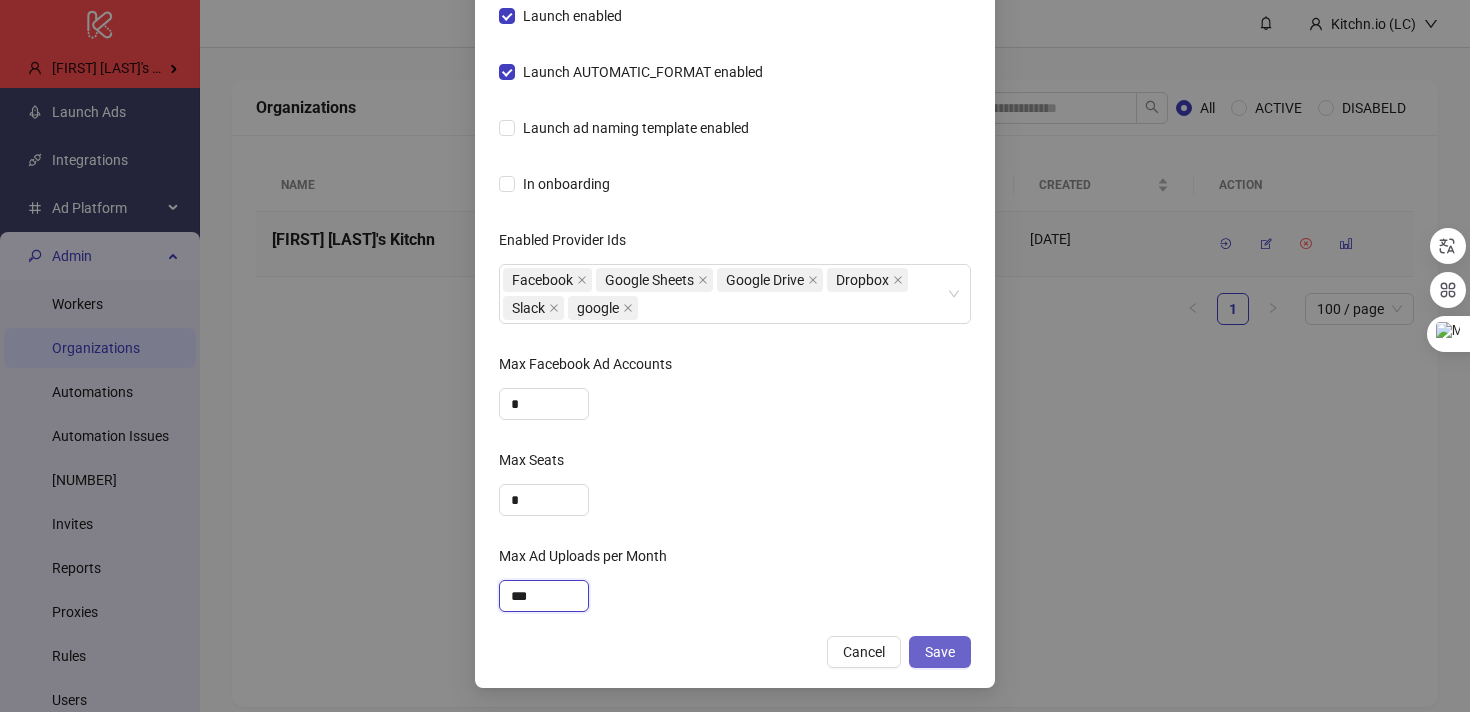 type on "***" 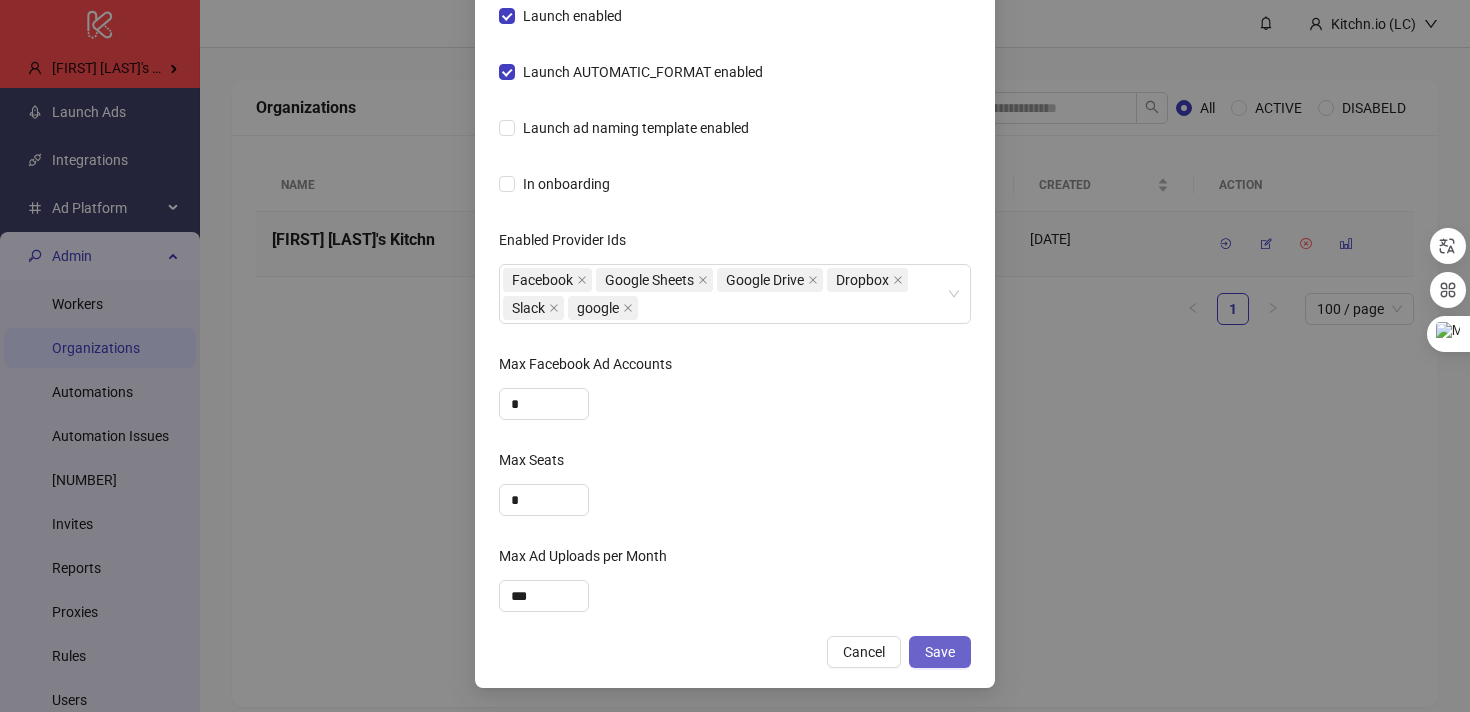 click on "Save" at bounding box center (940, 652) 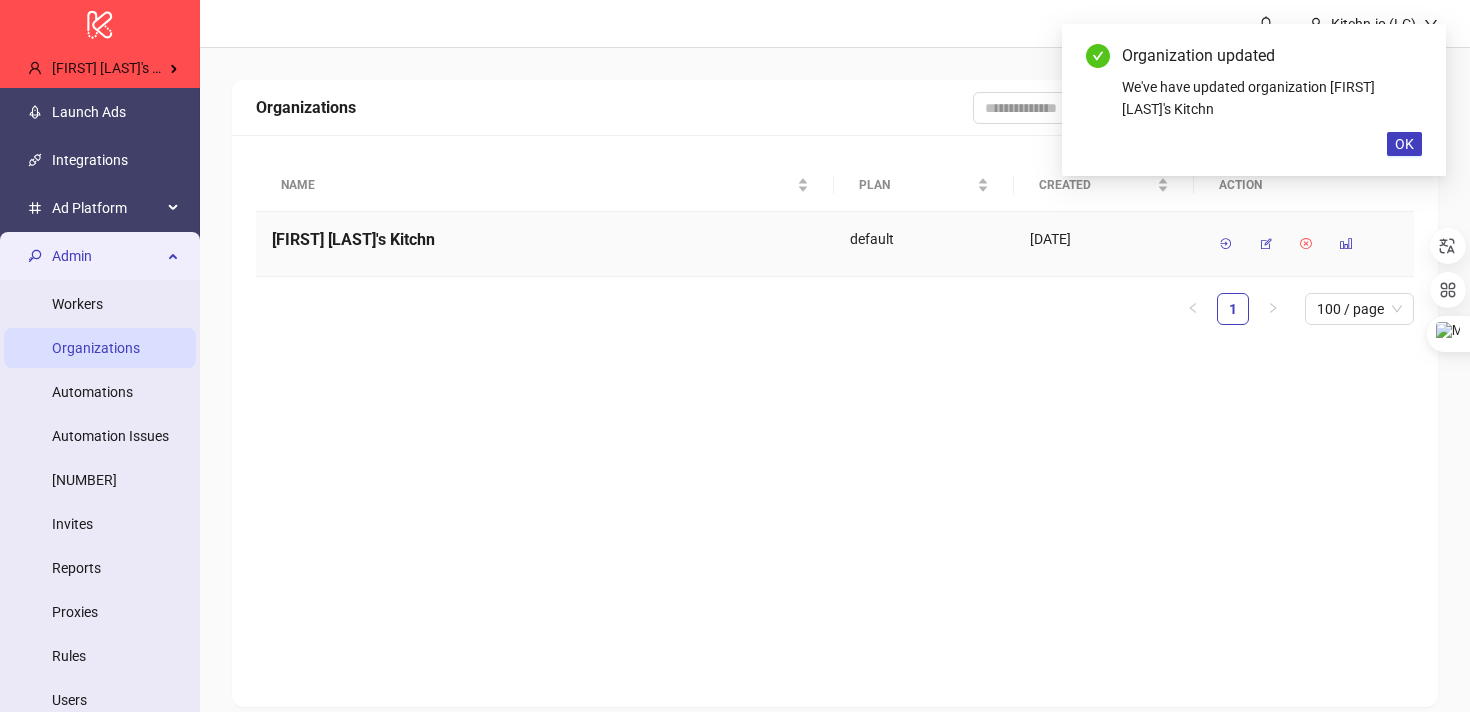 scroll, scrollTop: 756, scrollLeft: 0, axis: vertical 